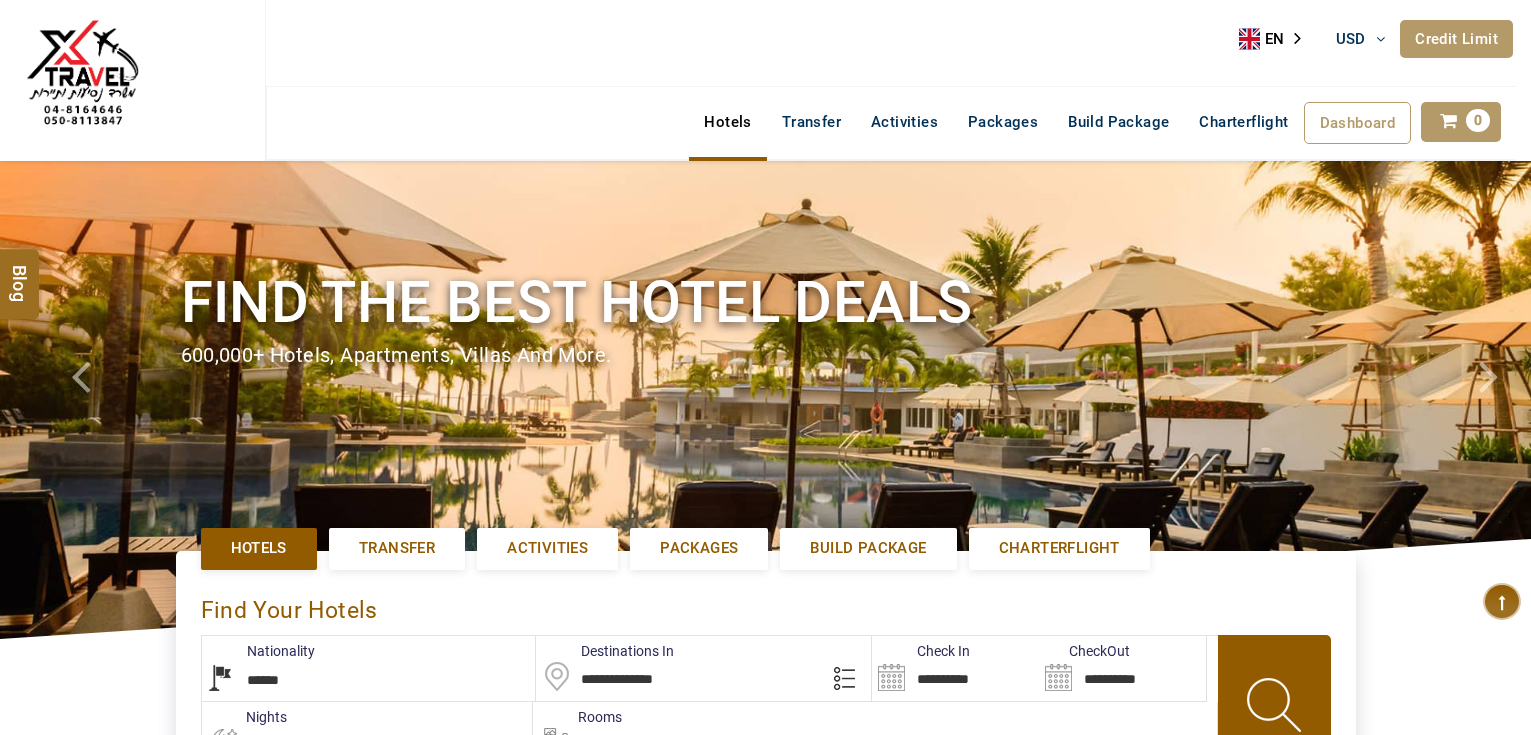 select on "******" 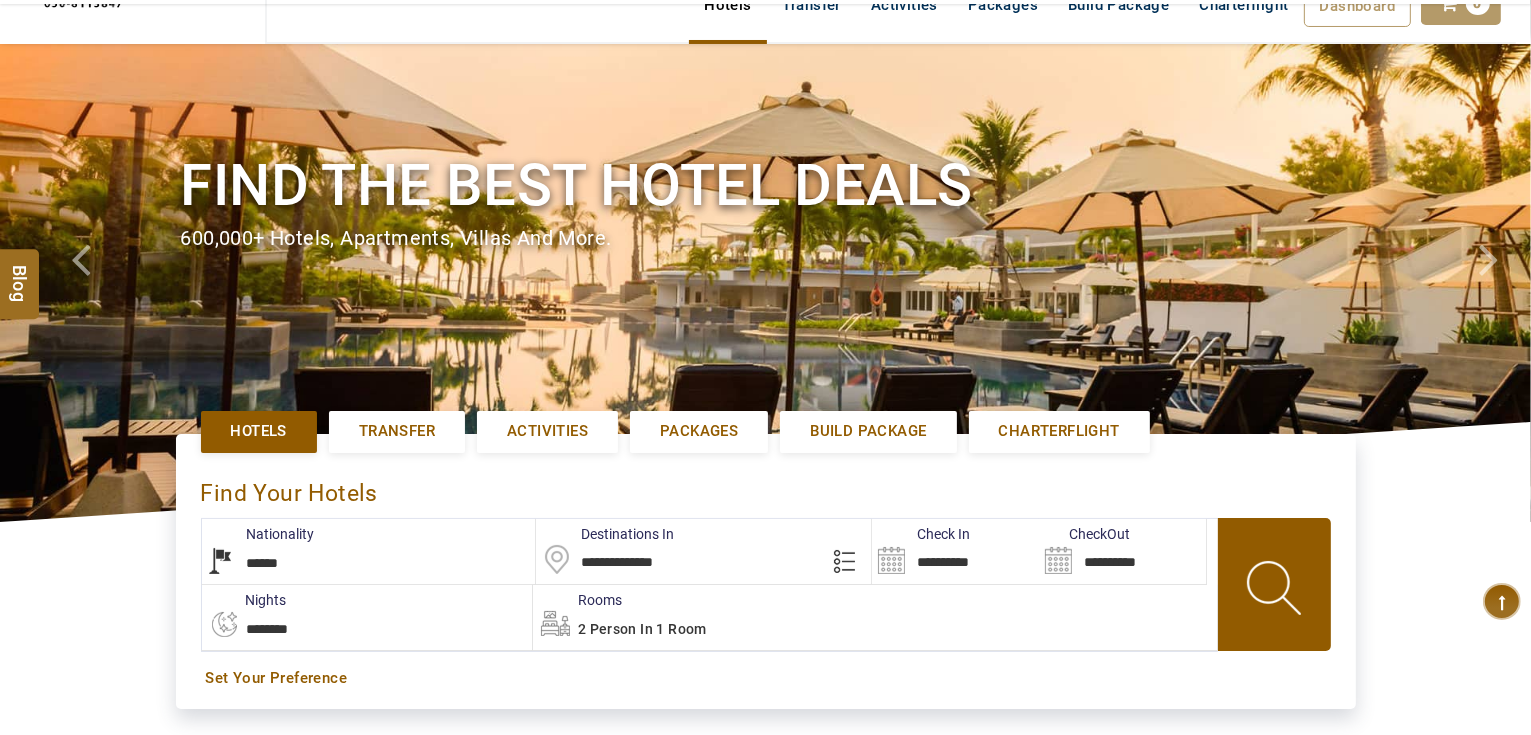 scroll, scrollTop: 240, scrollLeft: 0, axis: vertical 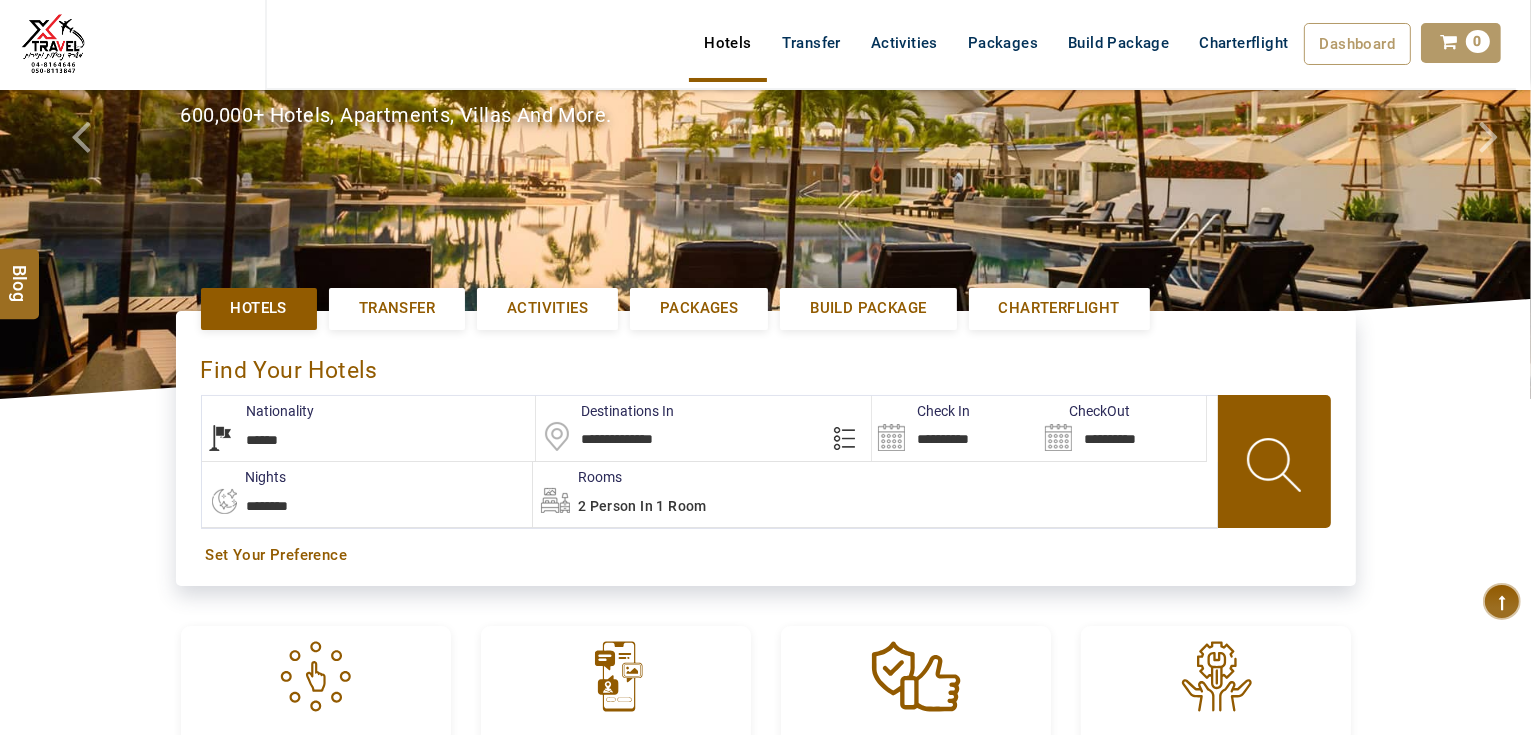 click on "**********" at bounding box center (955, 428) 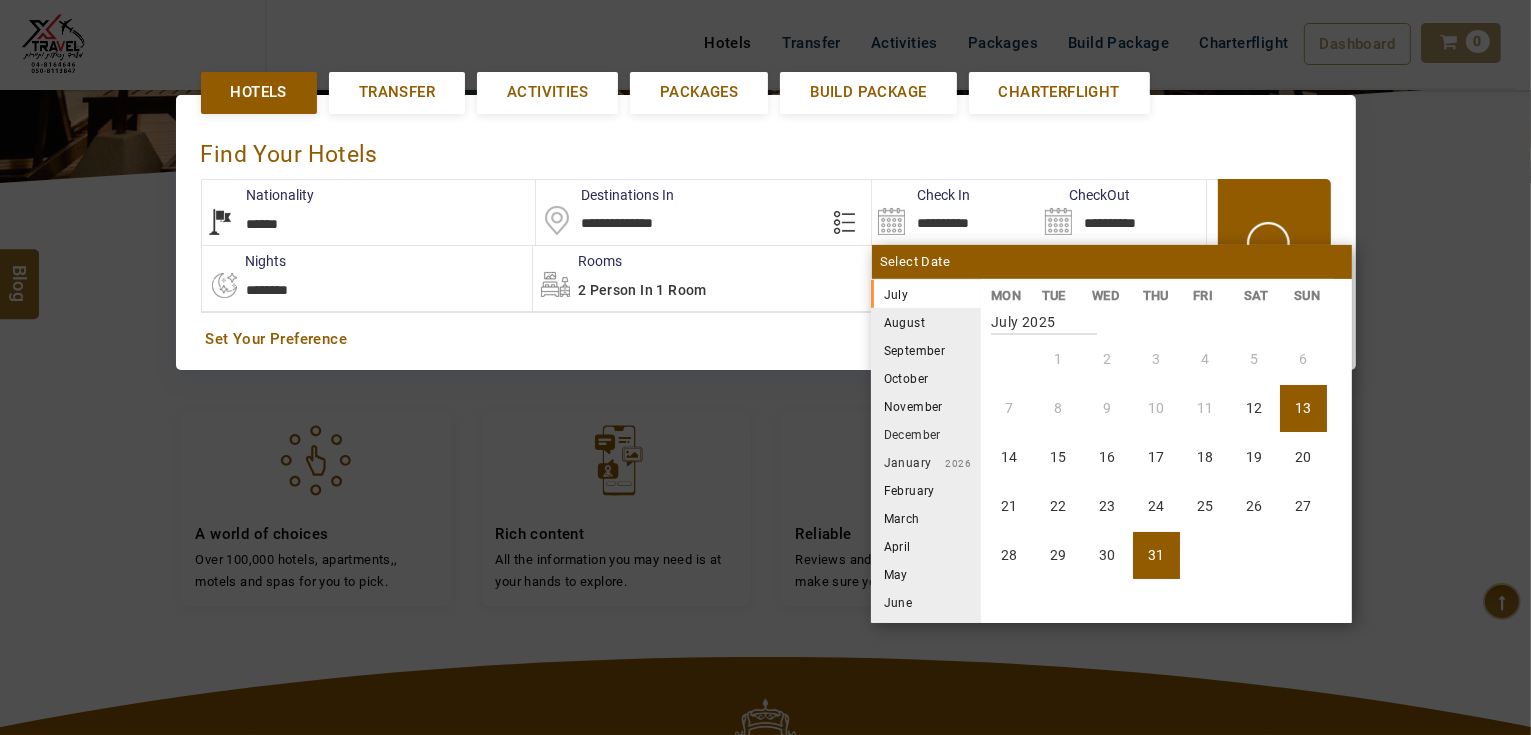 scroll, scrollTop: 460, scrollLeft: 0, axis: vertical 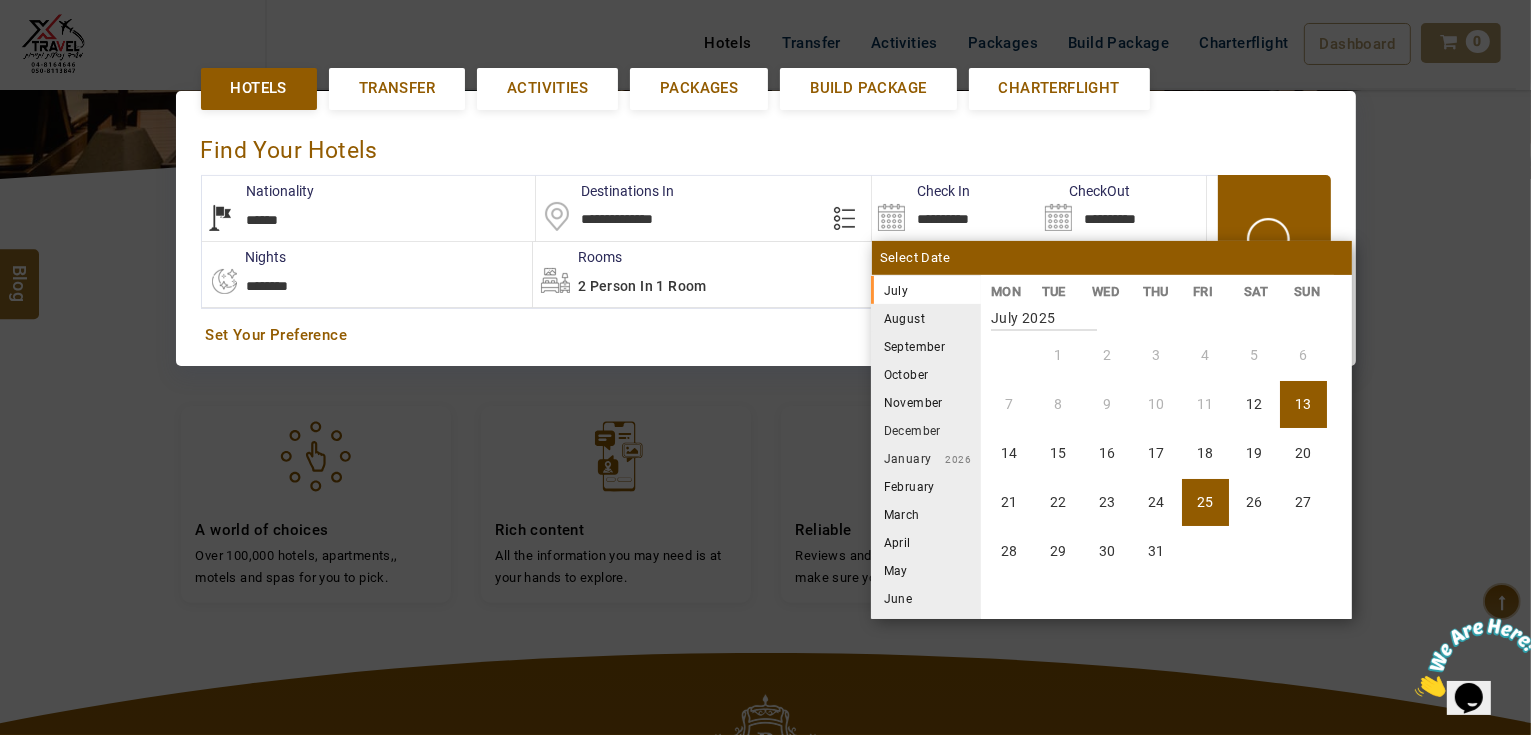click on "25" at bounding box center (1205, 502) 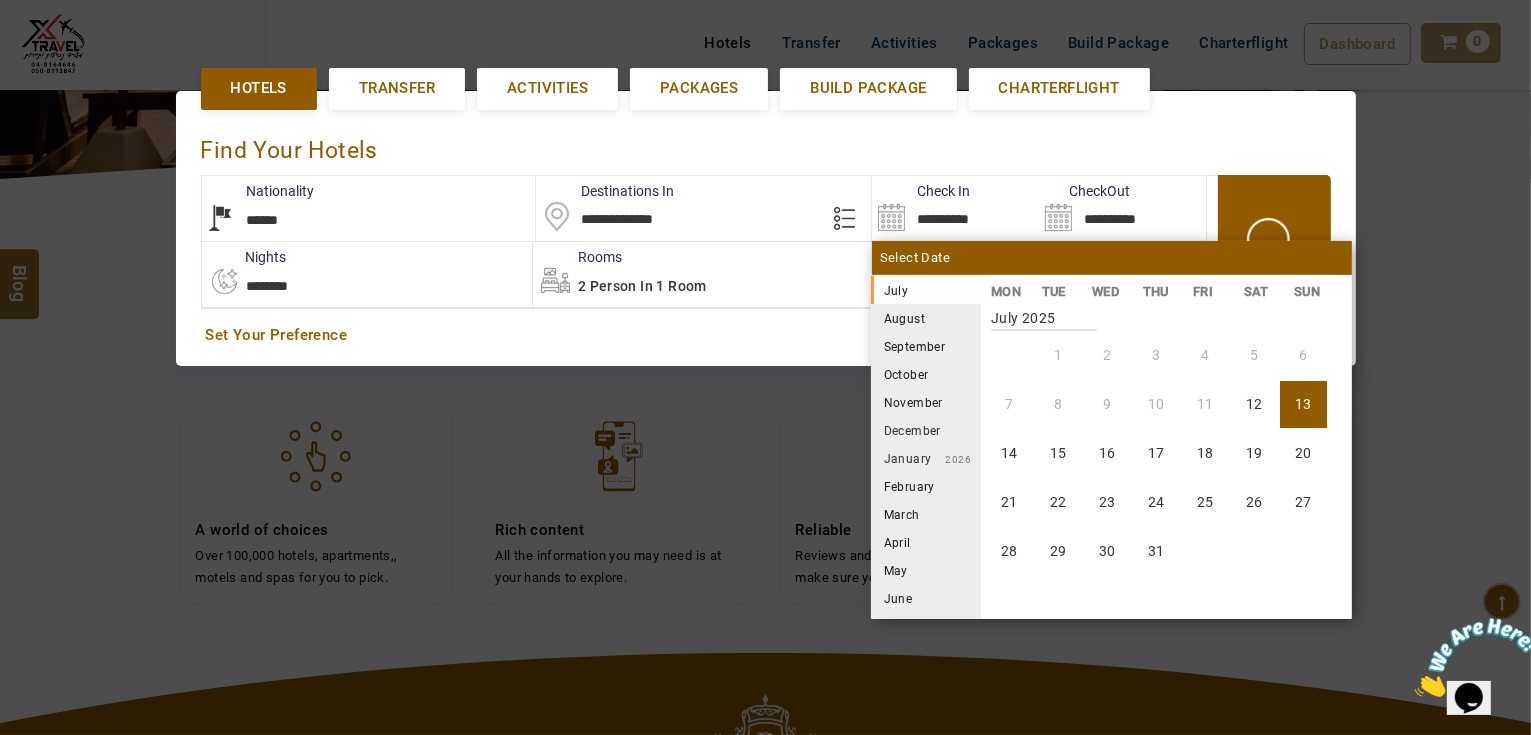 type on "**********" 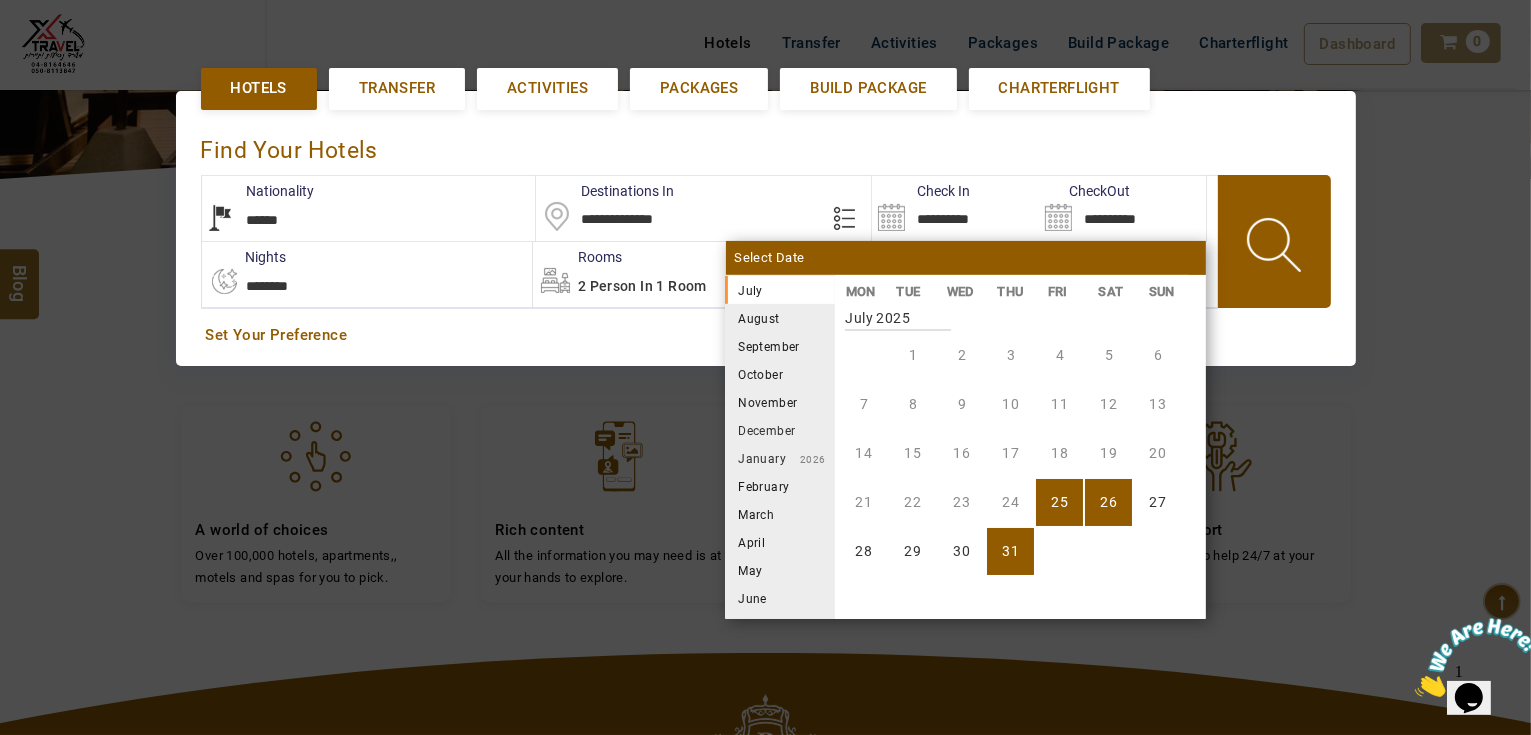click on "31" at bounding box center [1010, 551] 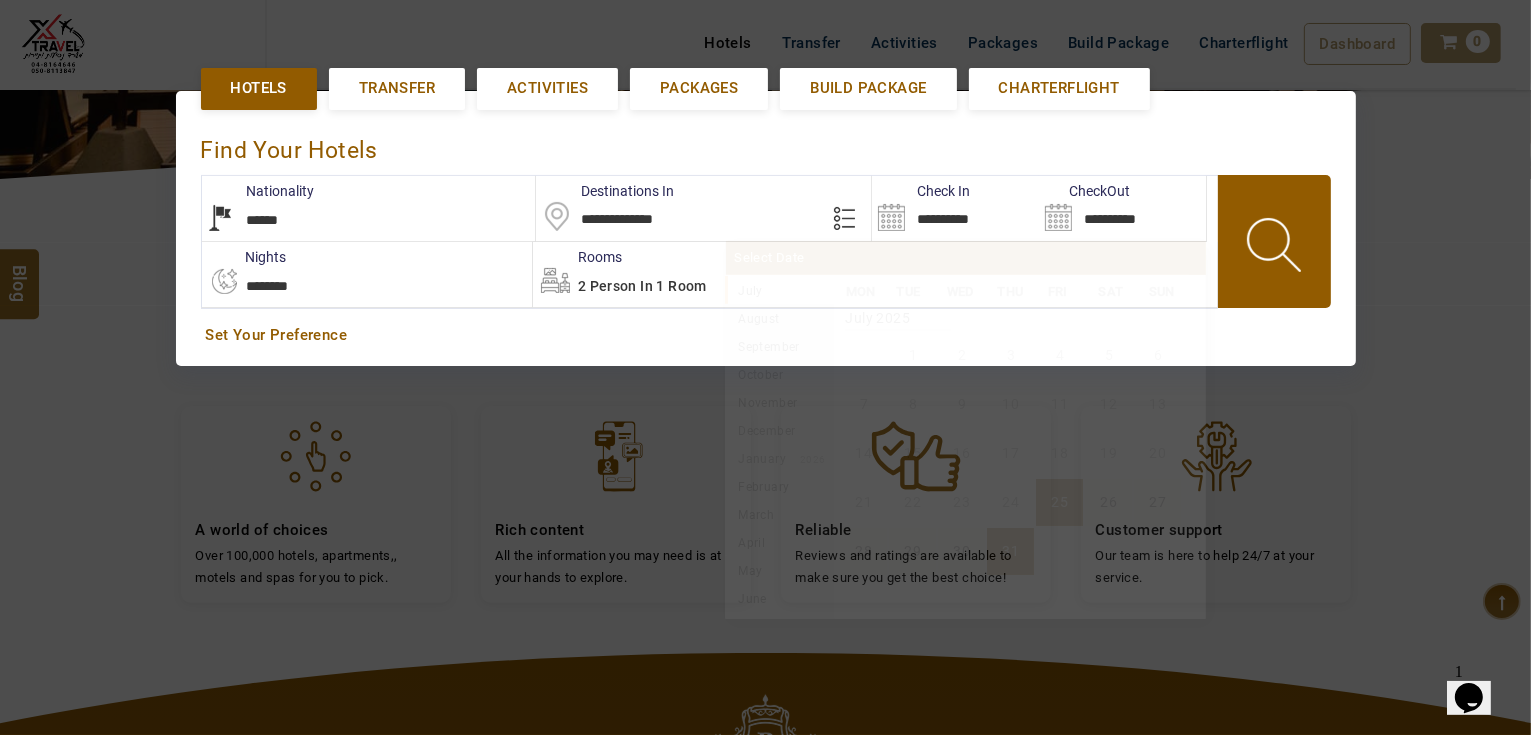 type on "**********" 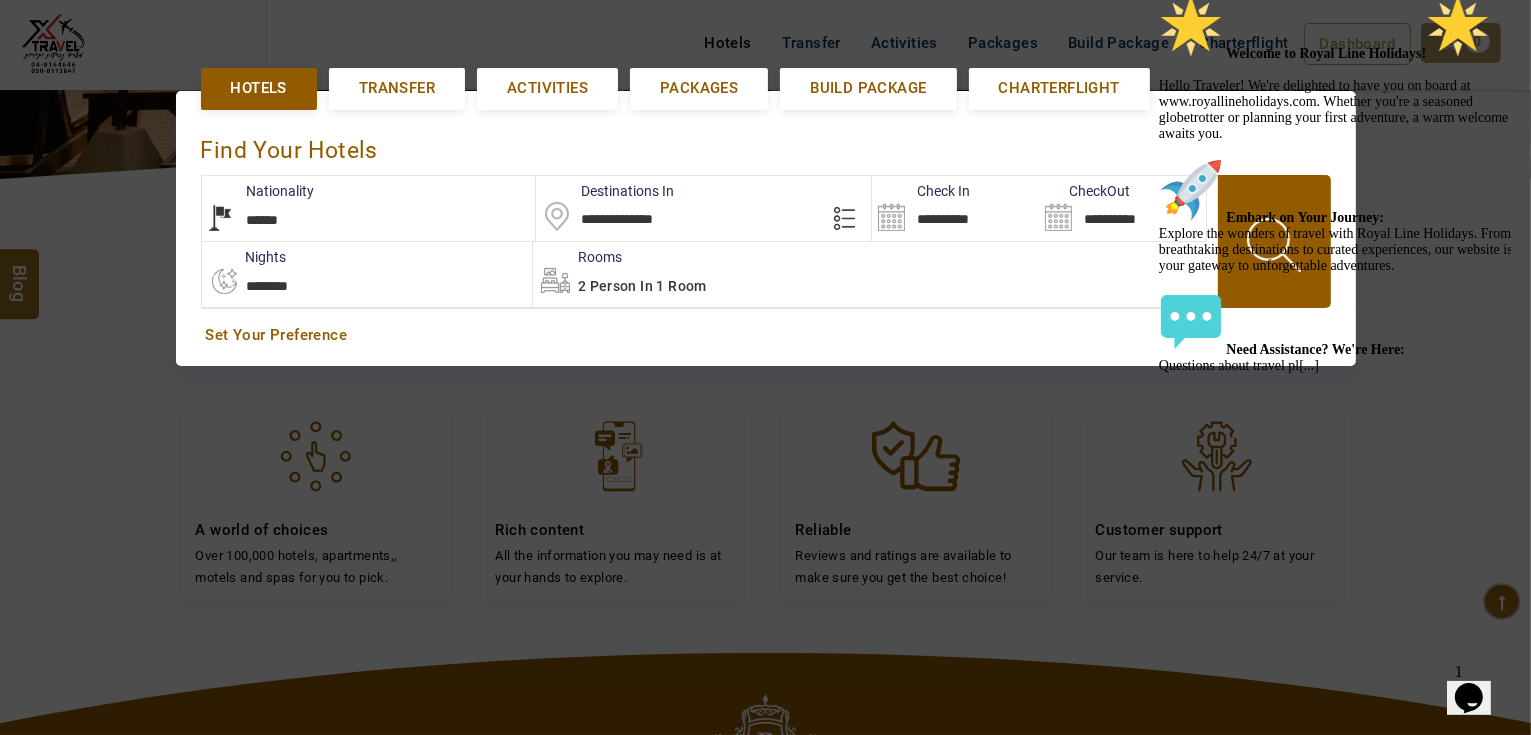 click at bounding box center [1158, -6] 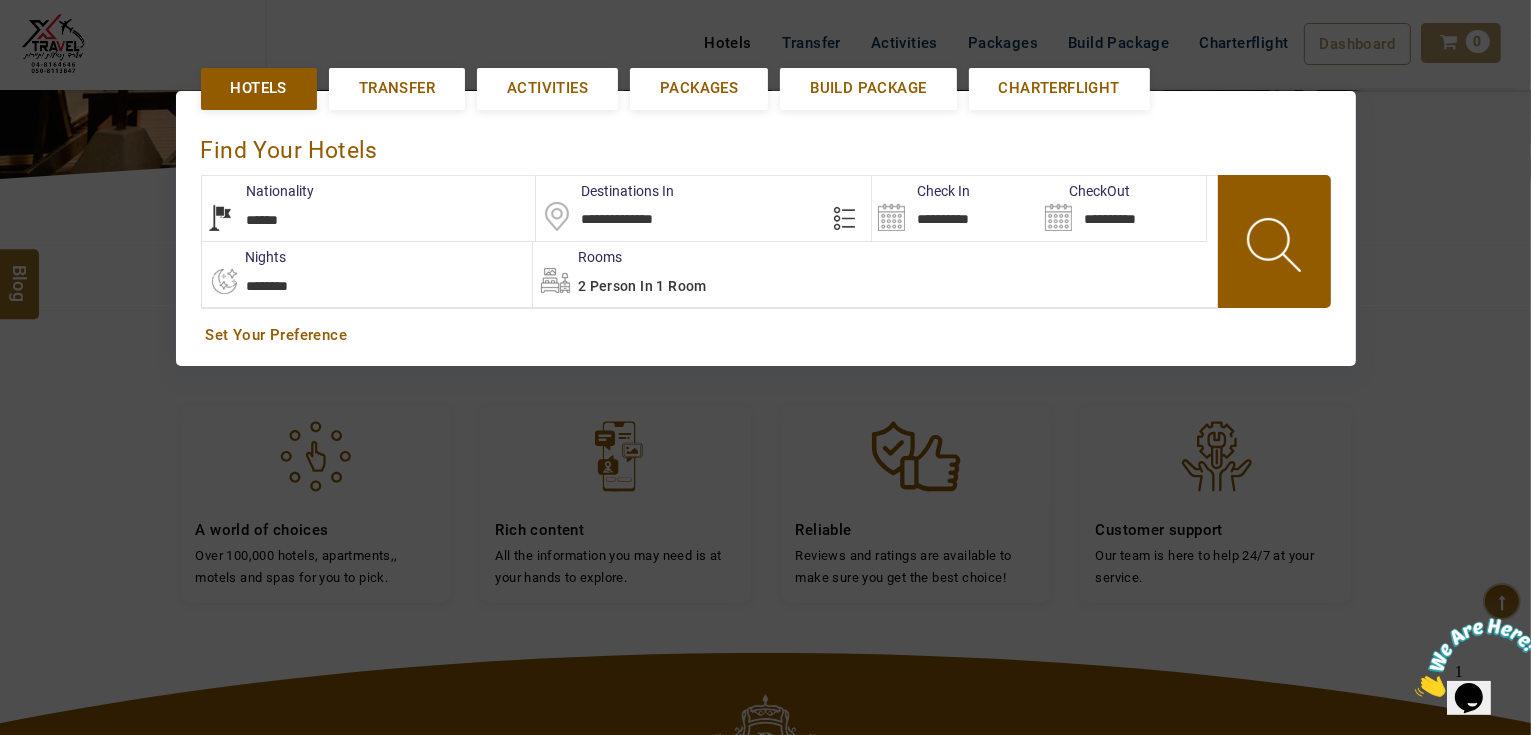 click on "**********" at bounding box center [703, 208] 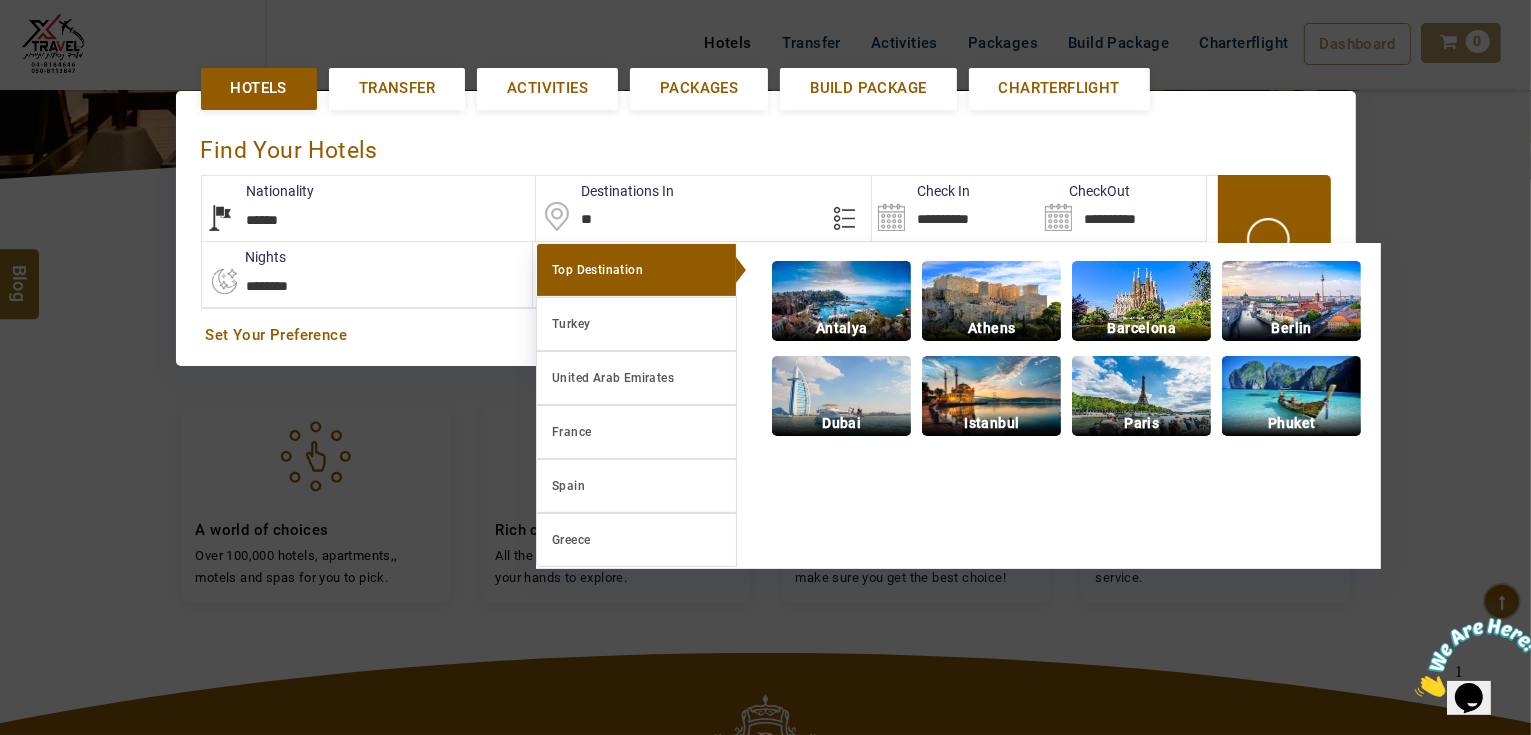 type on "*" 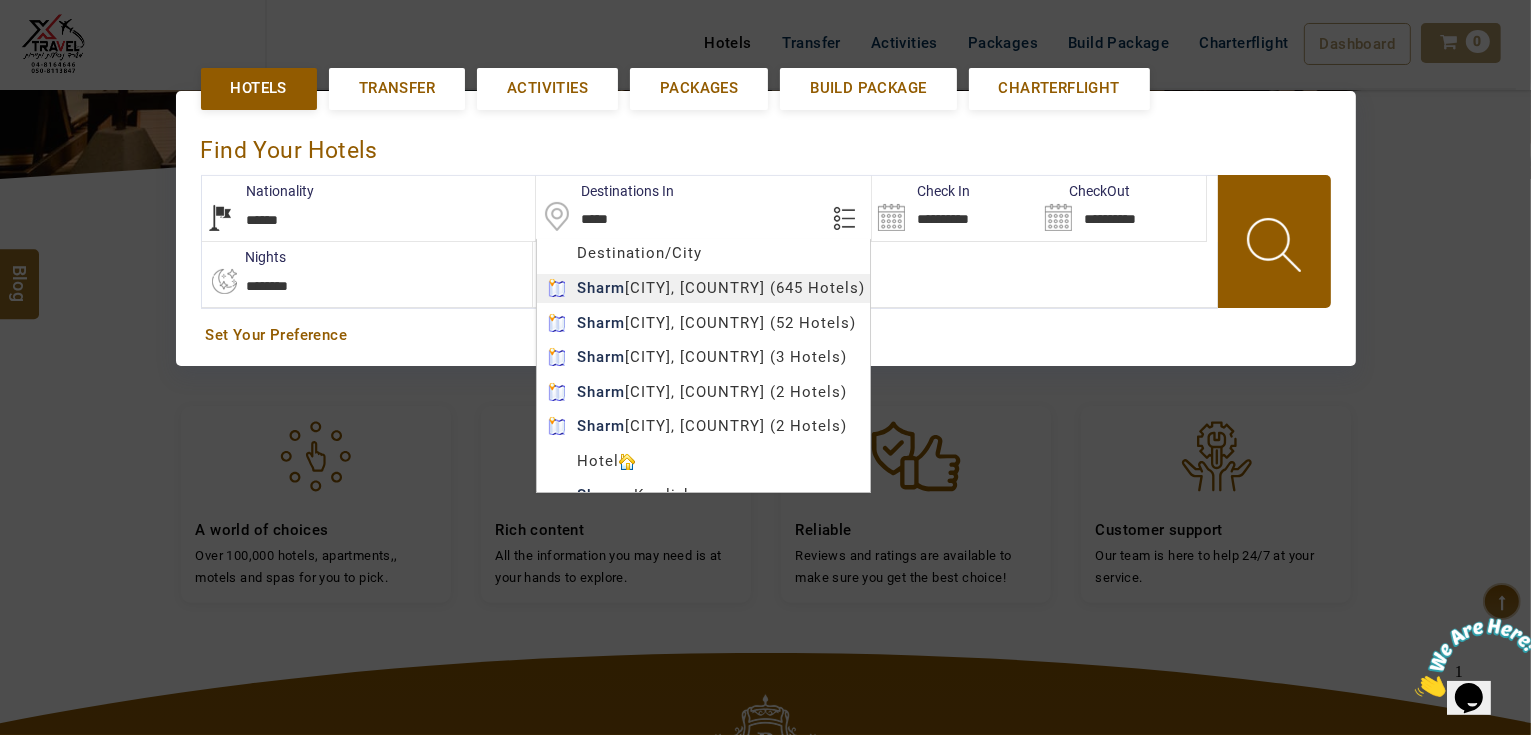 type on "**********" 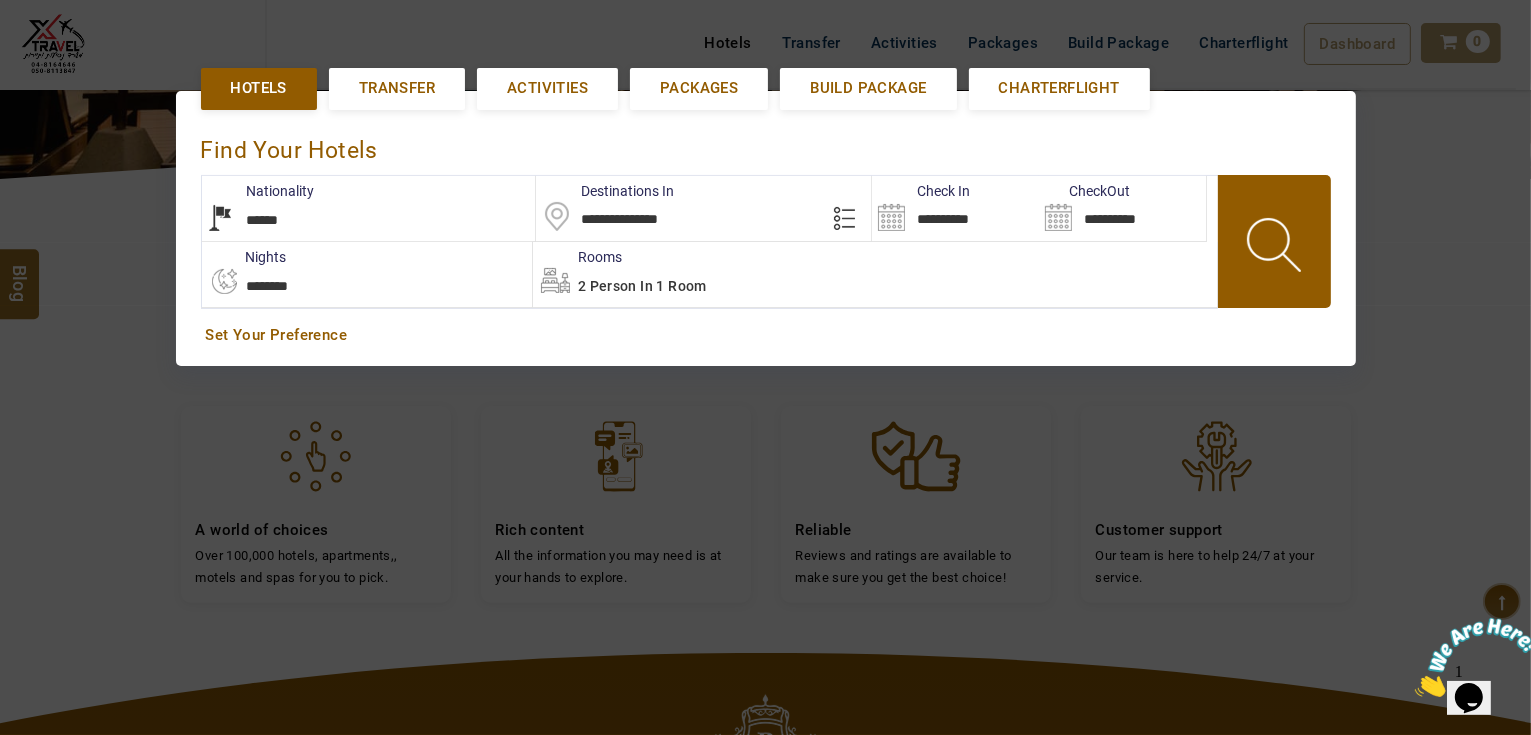click on "AHMAD JINDAWY USD AED  AED EUR  € USD  $ INR  ₹ THB  ฿ IDR  Rp BHD  BHD TRY  ₺ Credit Limit EN HE AR ES PT ZH Helpline
+971 55 344 0168 Register Now +971 55 344 0168 info@royallineholidays.com About Us What we Offer Blog Why Us Contact Hotels  Transfer Activities Packages Build Package Charterflight Dashboard My Profile My Booking My Reports My Quotation Sign Out 0 Points Redeem Now To Redeem 35325  Points Future Points  3348   Points Credit Limit Credit Limit USD 30000.00 70% Complete Used USD 14756.98 Available USD 15243.02 Setting  Looks like you haven't added anything to your cart yet Countinue Shopping ******* ****** Please Wait.. Blog demo
Remember me Forgot
password? LOG IN Don't have an account?   Register Now My Booking View/ Print/Cancel Your Booking without Signing in Submit demo
In A Few Moment, You Will Be Celebrating Best Hotel options galore ! Check In   CheckOut Rooms Rooms Please Wait Find the best hotel deals Hotels  Transfer Activities *******" at bounding box center [765, 358] 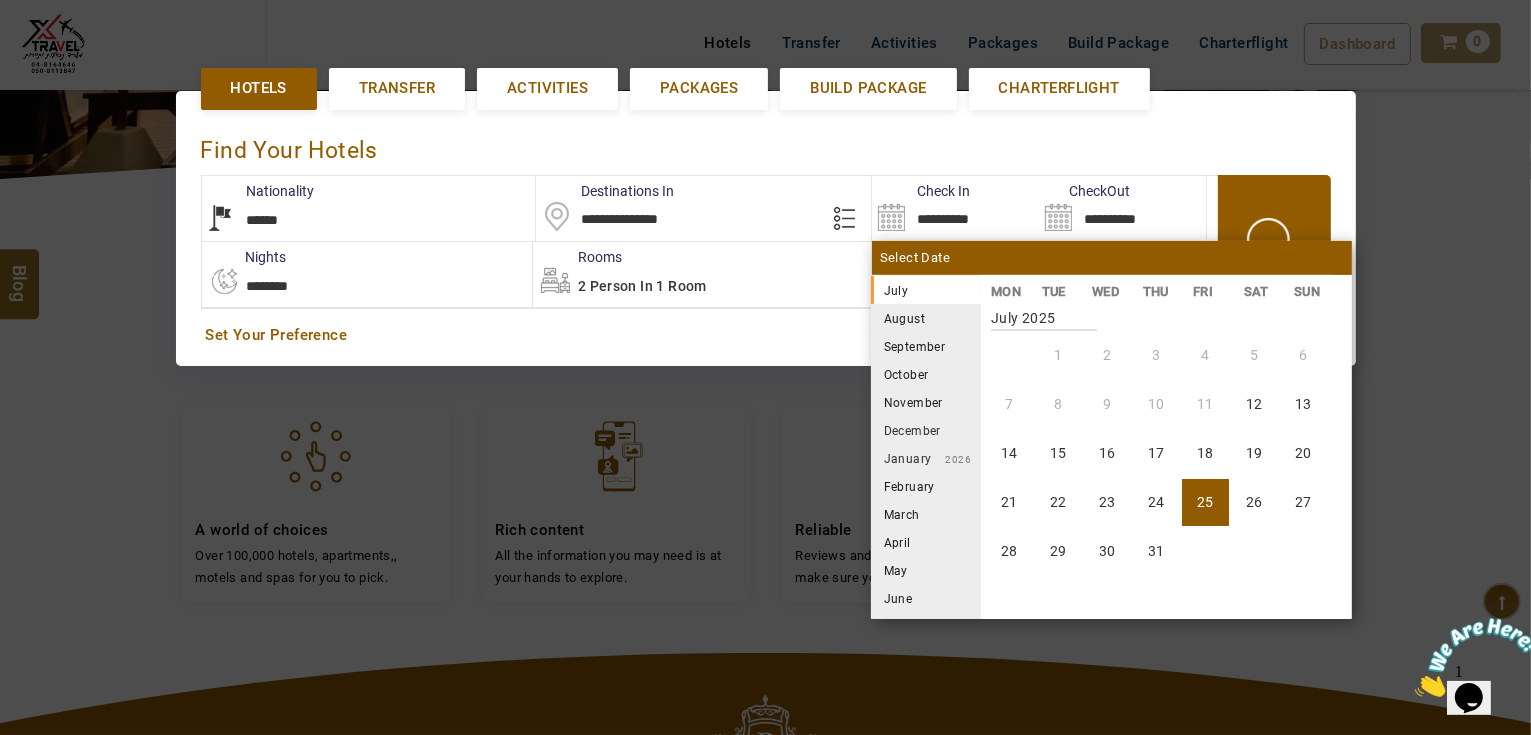 click on "25" at bounding box center [1205, 502] 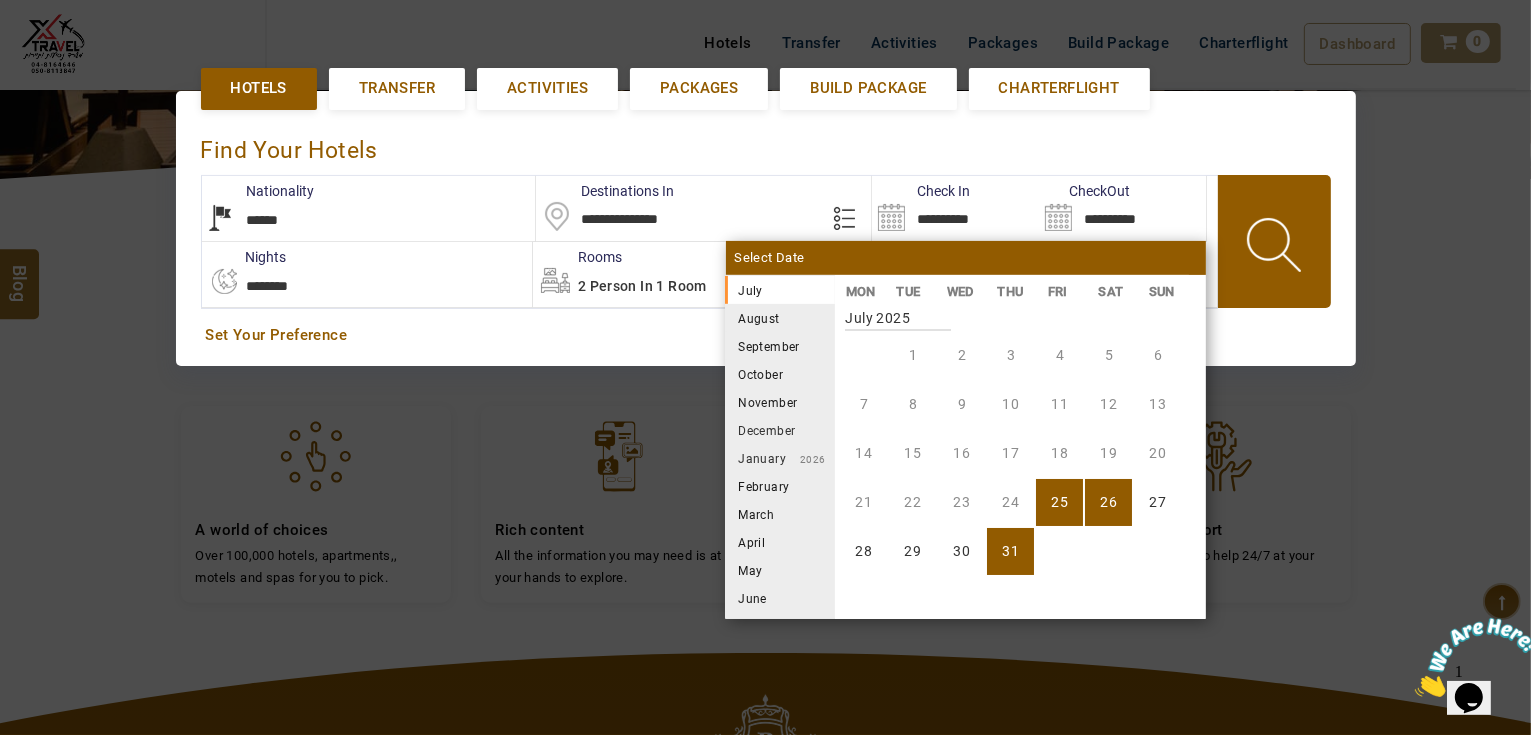 click on "31" at bounding box center [1010, 551] 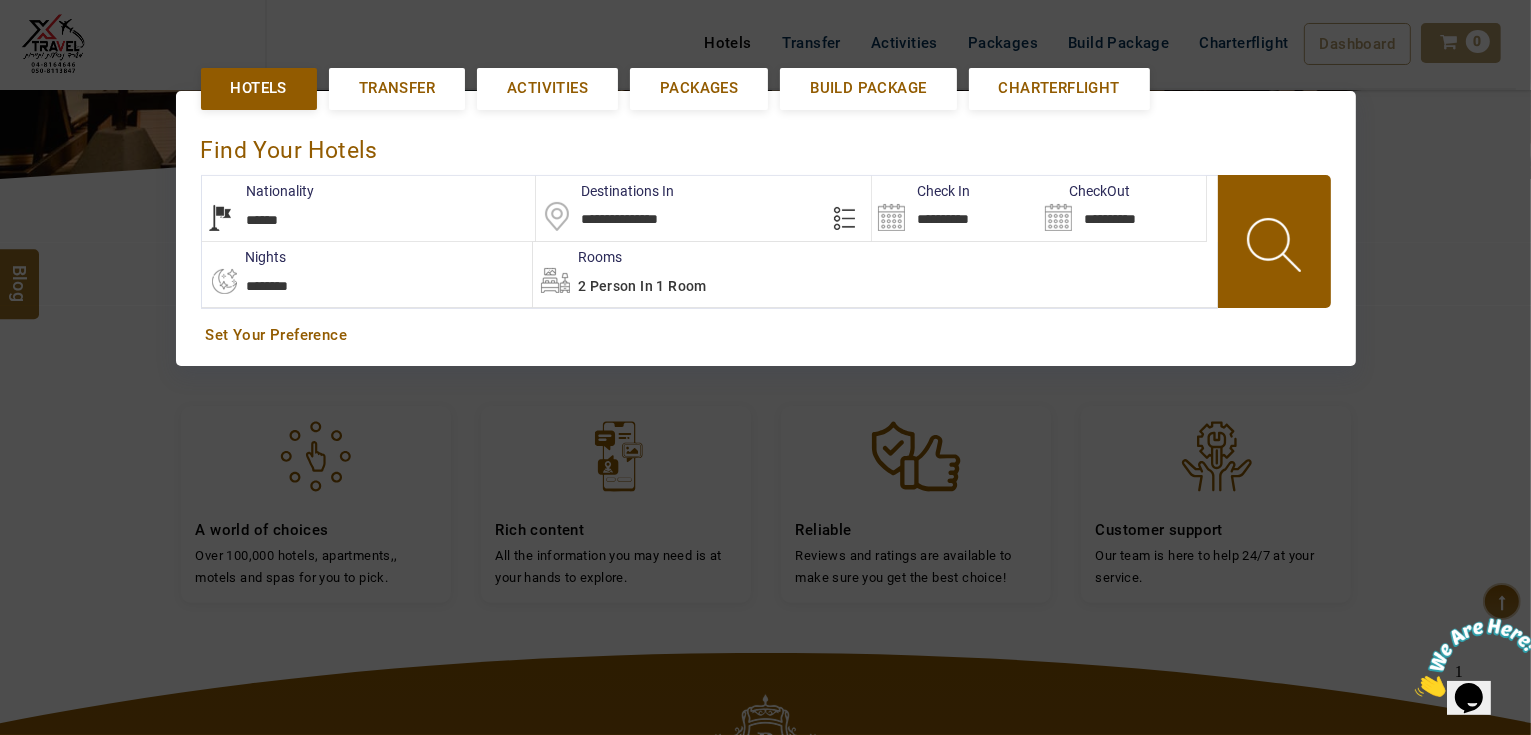 click at bounding box center (1276, 248) 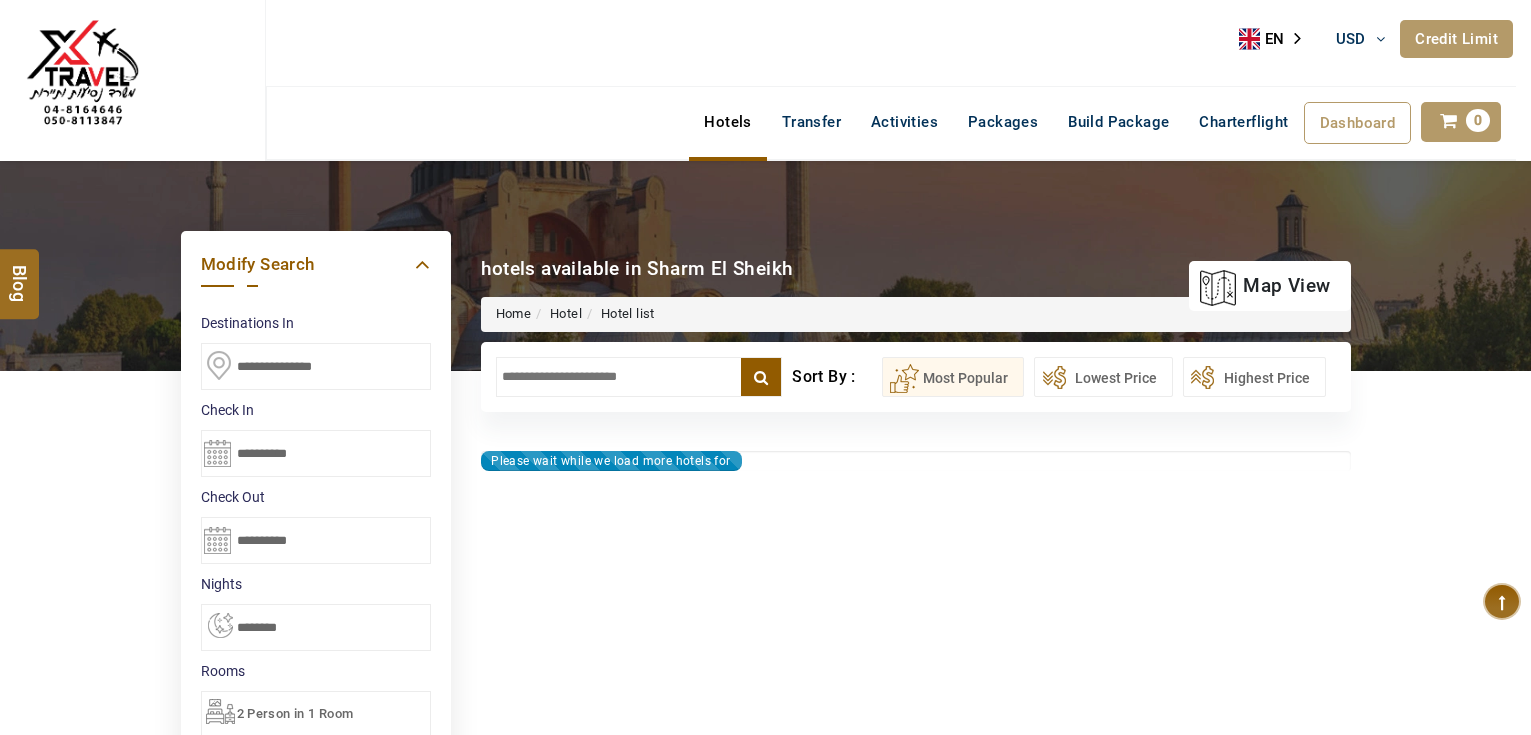 select on "*" 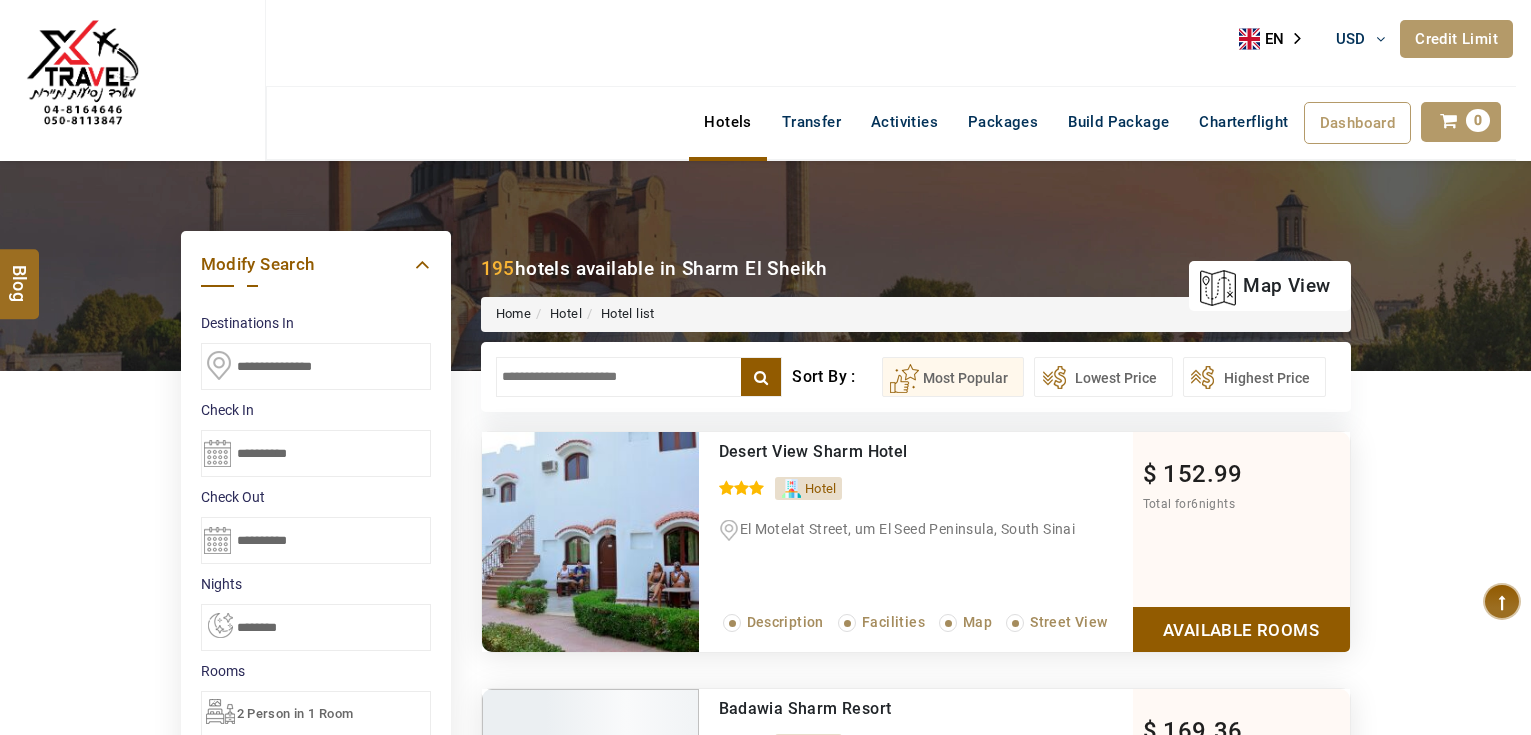 scroll, scrollTop: 0, scrollLeft: 0, axis: both 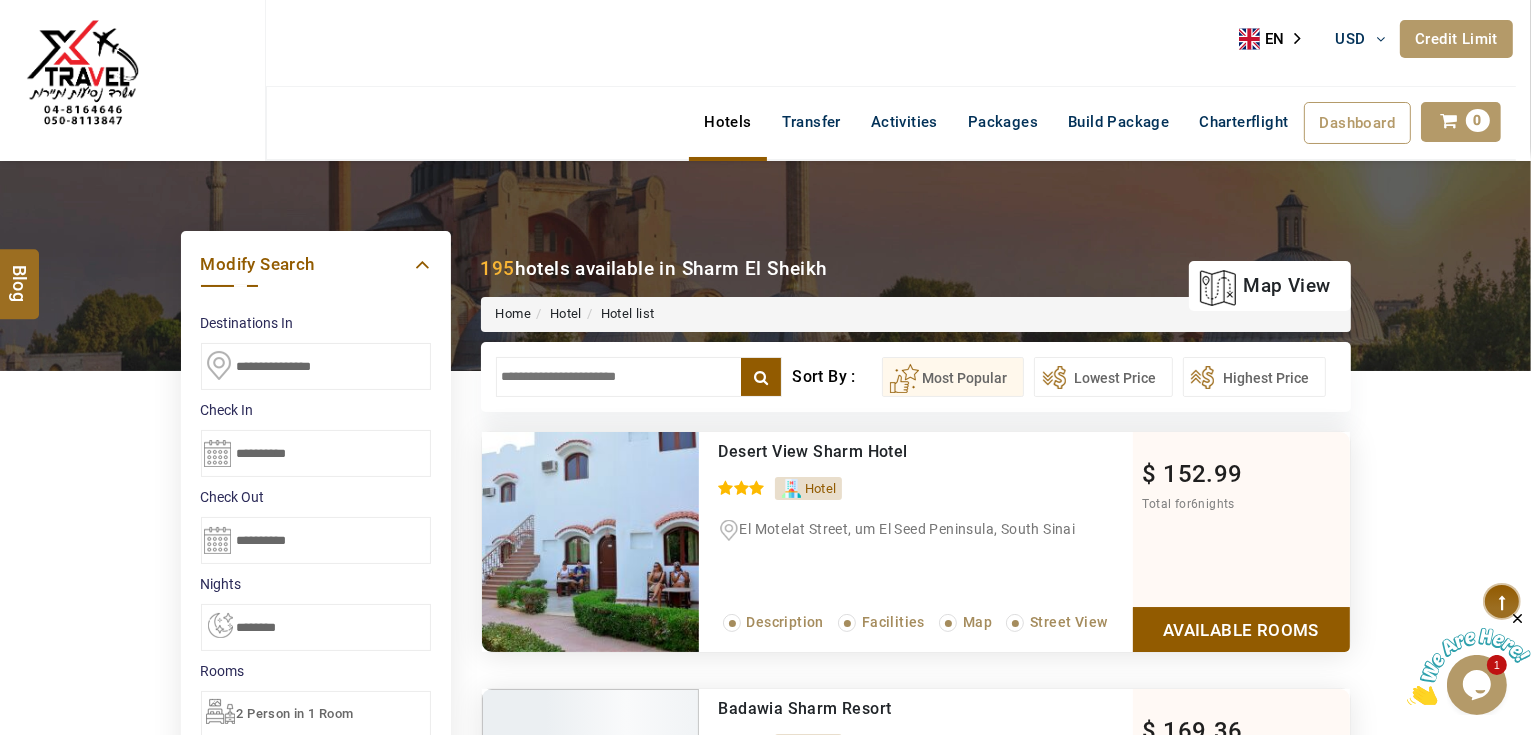 click at bounding box center [639, 377] 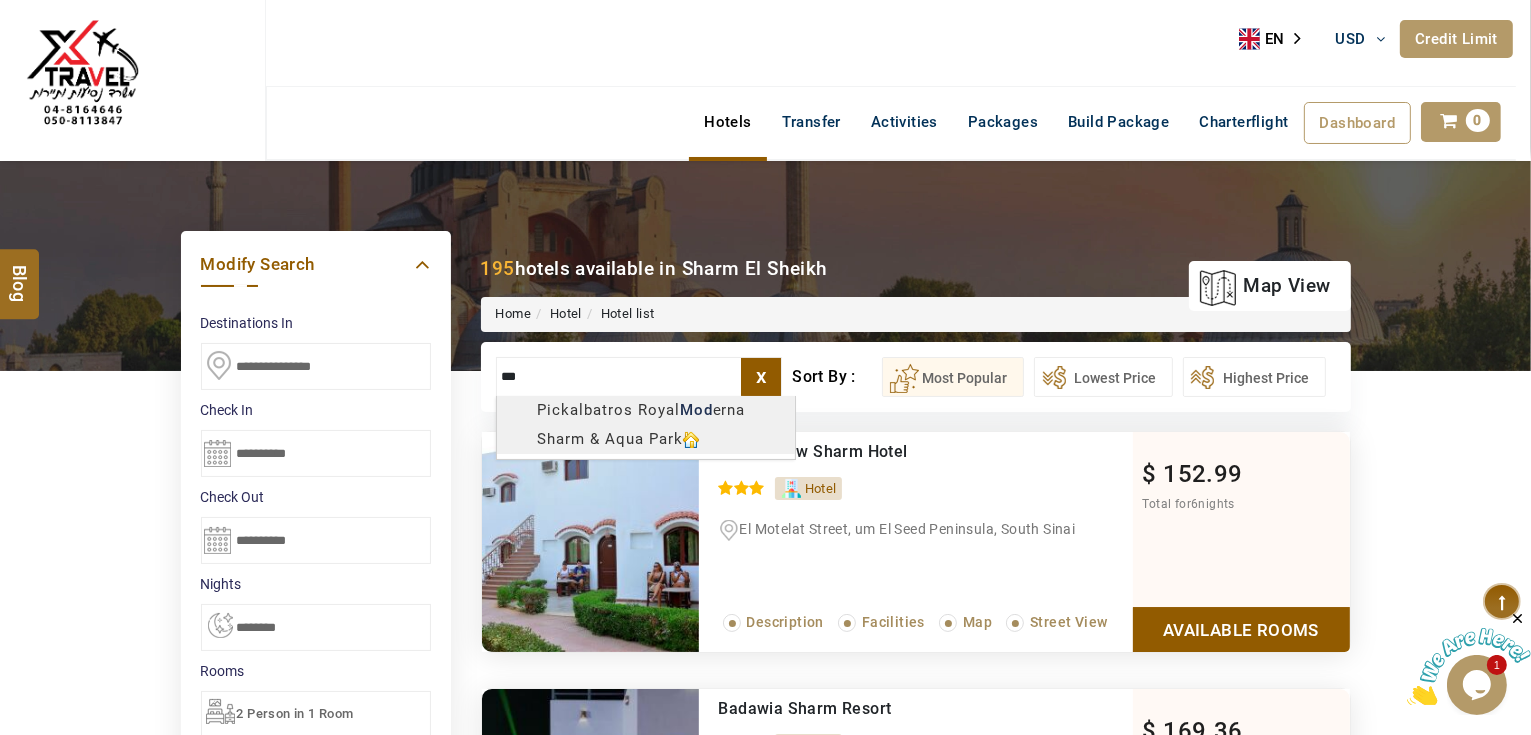 click on "AHMAD JINDAWY USD AED  AED EUR  € USD  $ INR  ₹ THB  ฿ IDR  Rp BHD  BHD TRY  ₺ Credit Limit EN HE AR ES PT ZH Helpline
+971 55 344 0168 Register Now +971 55 344 0168 info@royallineholidays.com About Us What we Offer Blog Why Us Contact Hotels  Transfer Activities Packages Build Package Charterflight Dashboard My Profile My Booking My Reports My Quotation Sign Out 0 Points Redeem Now To Redeem 35325  Points Future Points  3348   Points Credit Limit Credit Limit USD 30000.00 70% Complete Used USD 14756.98 Available USD 15243.02 Setting  Looks like you haven't added anything to your cart yet Countinue Shopping ******* ****** Please Wait.. Blog demo
Remember me Forgot
password? LOG IN Don't have an account?   Register Now My Booking View/ Print/Cancel Your Booking without Signing in Submit Applying Filters...... Hotels For You Will Be Loading Soon demo
In A Few Moment, You Will Be Celebrating Best Hotel options galore ! Check In   CheckOut Rooms Rooms Please Wait X" at bounding box center [765, 1137] 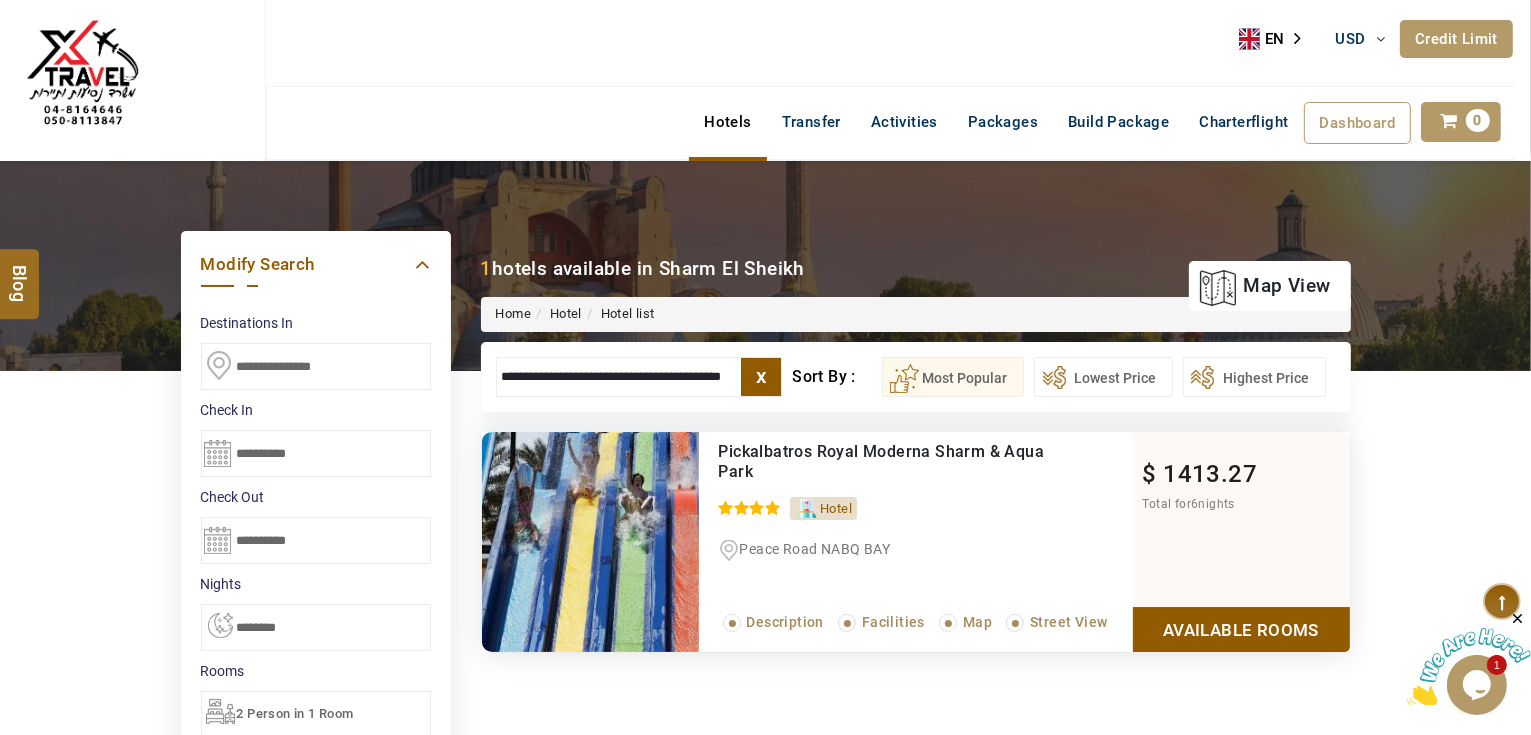 type on "**********" 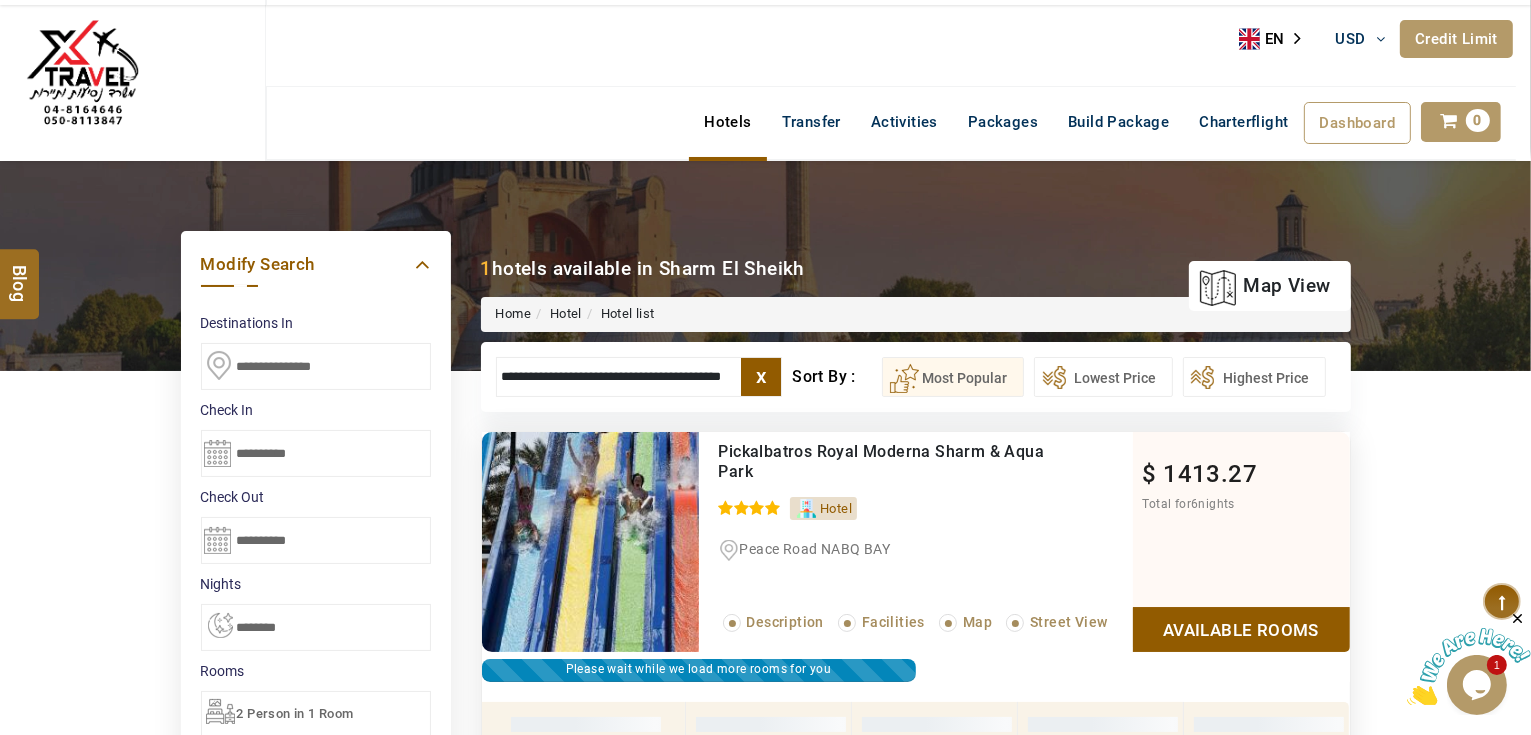 scroll, scrollTop: 380, scrollLeft: 0, axis: vertical 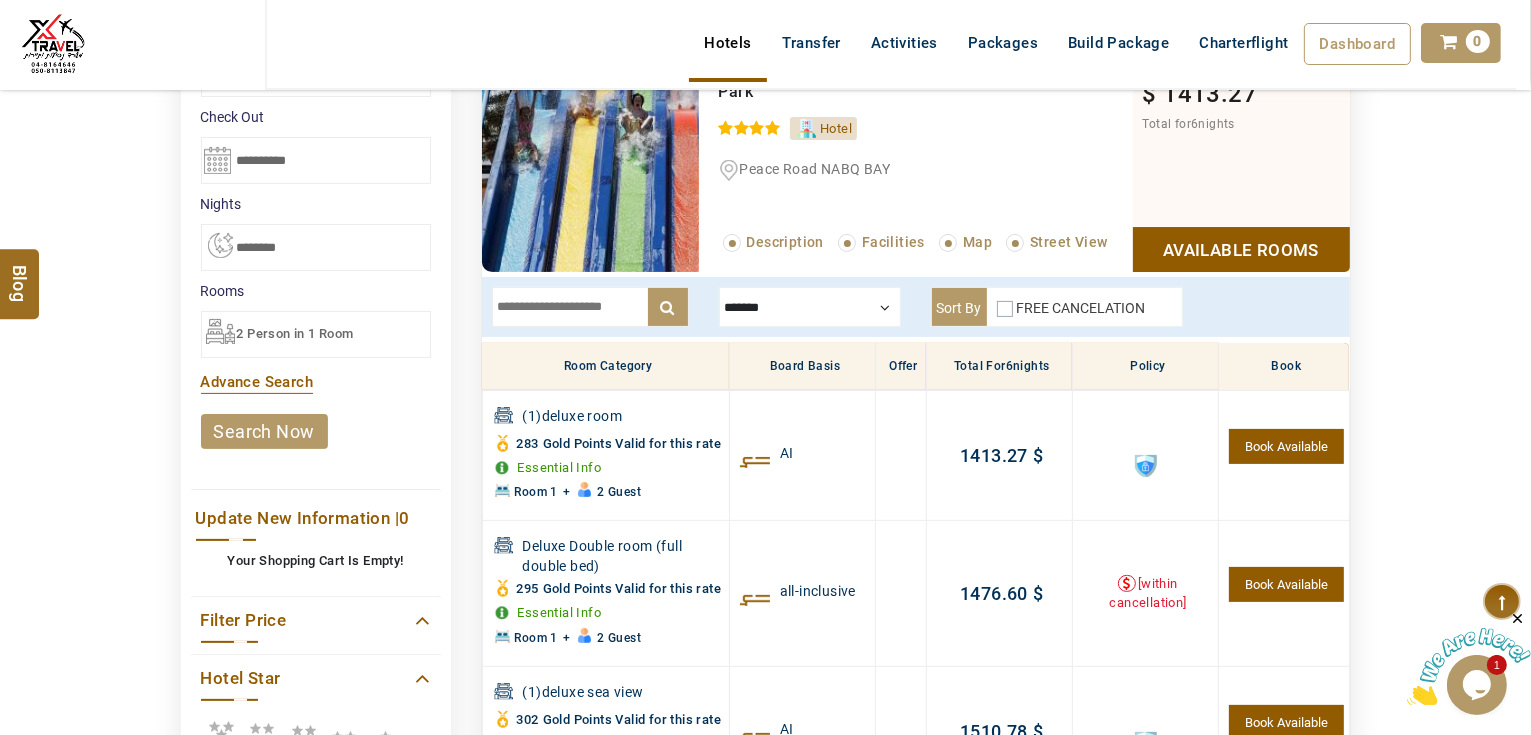 click at bounding box center (1146, 466) 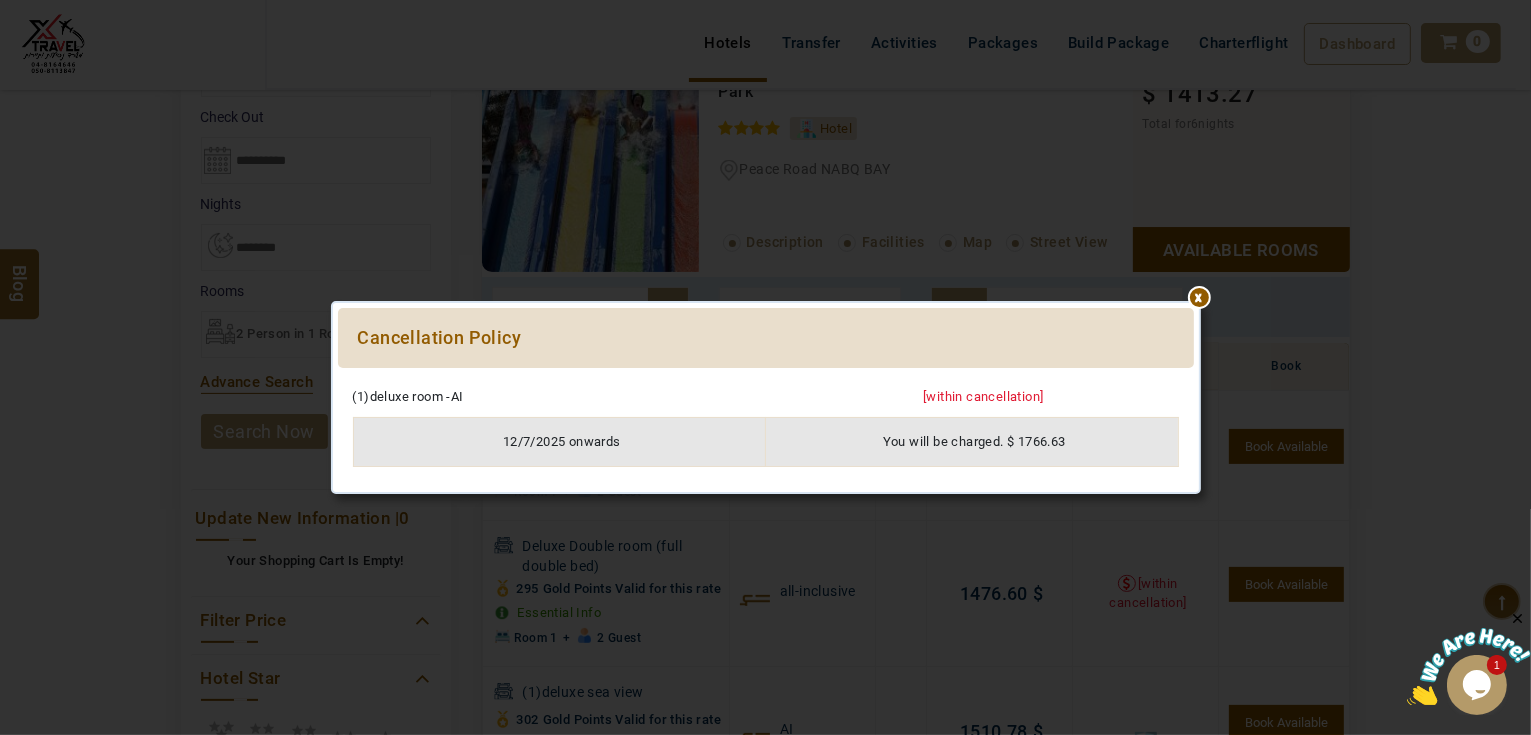 click at bounding box center [766, 378] 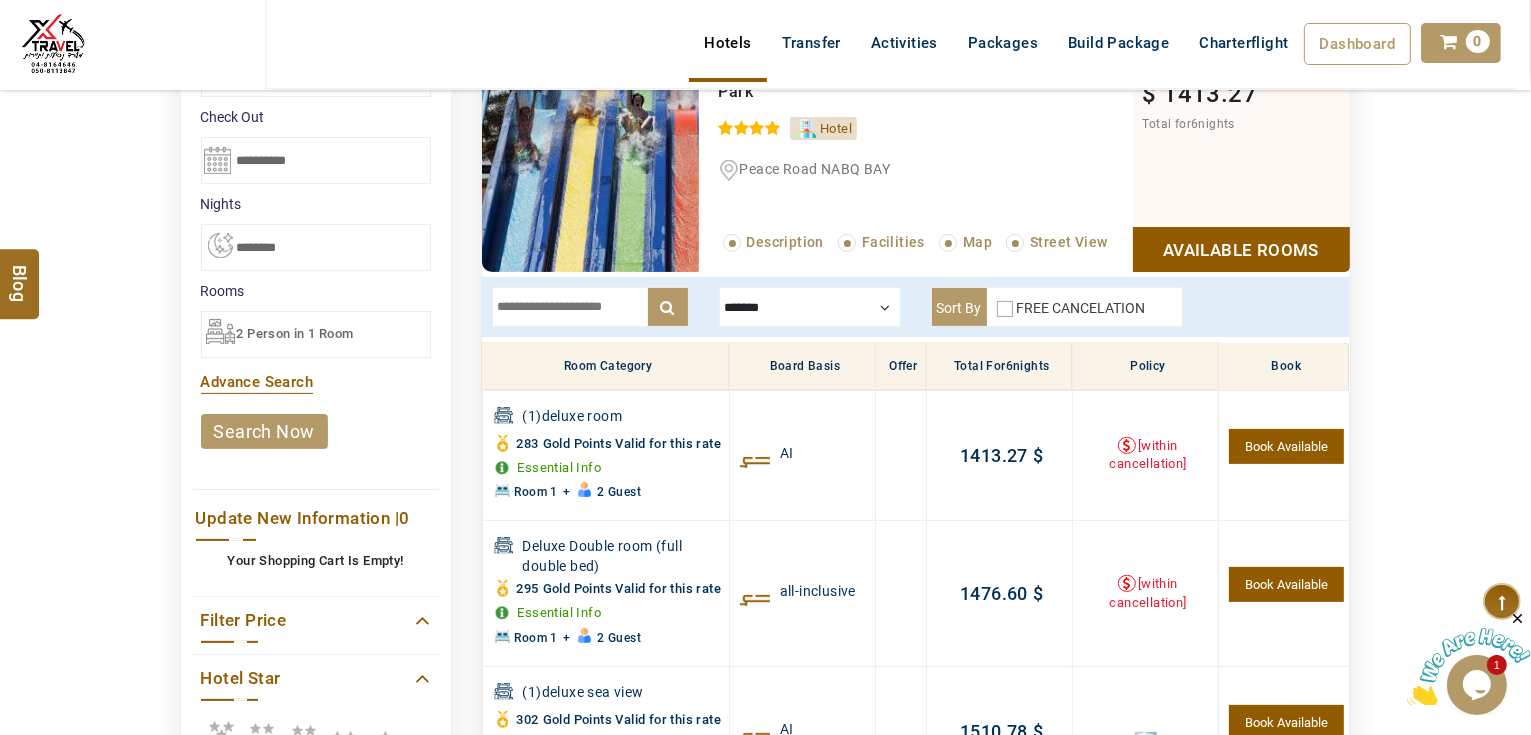 click on "2 Person in    1 Room" at bounding box center (295, 333) 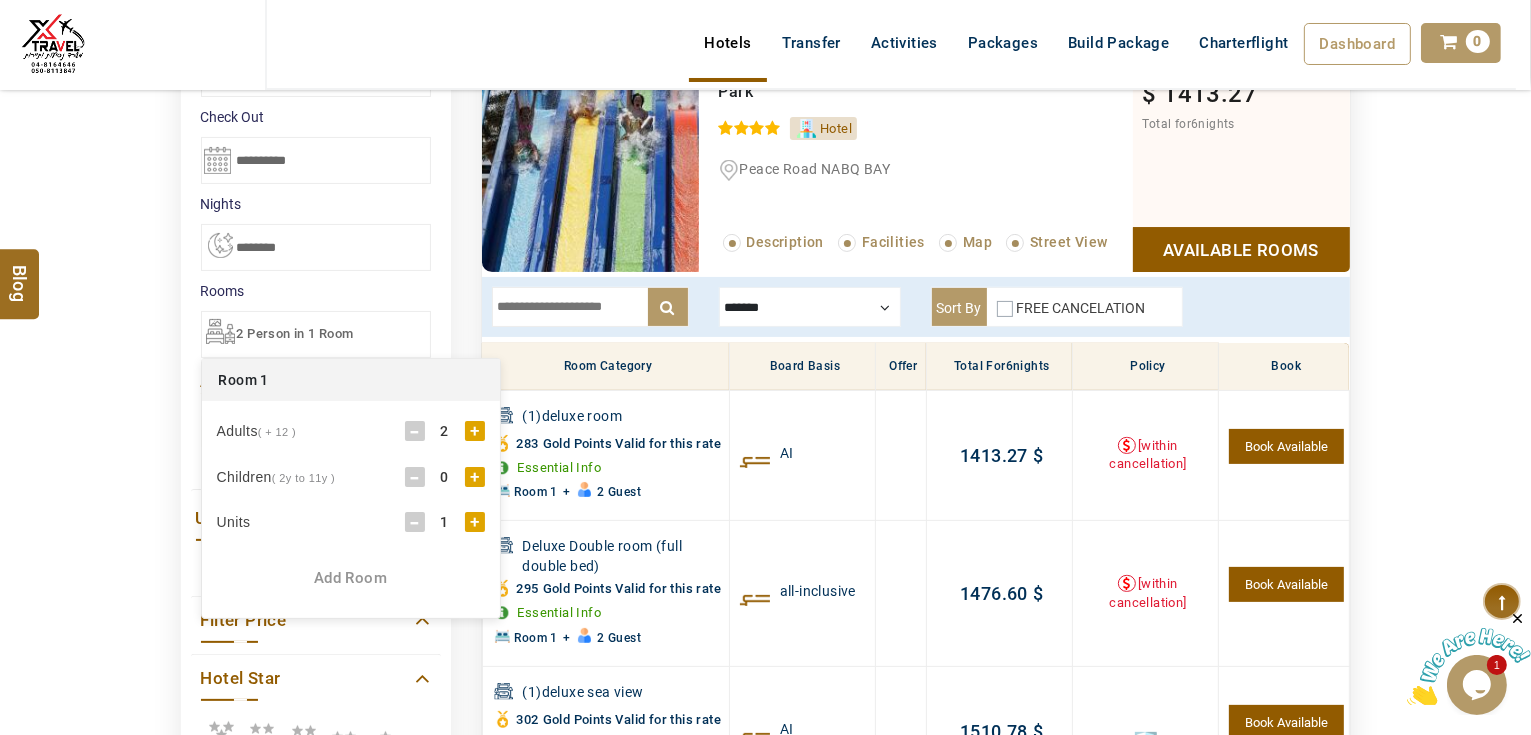 click on "+" at bounding box center [475, 477] 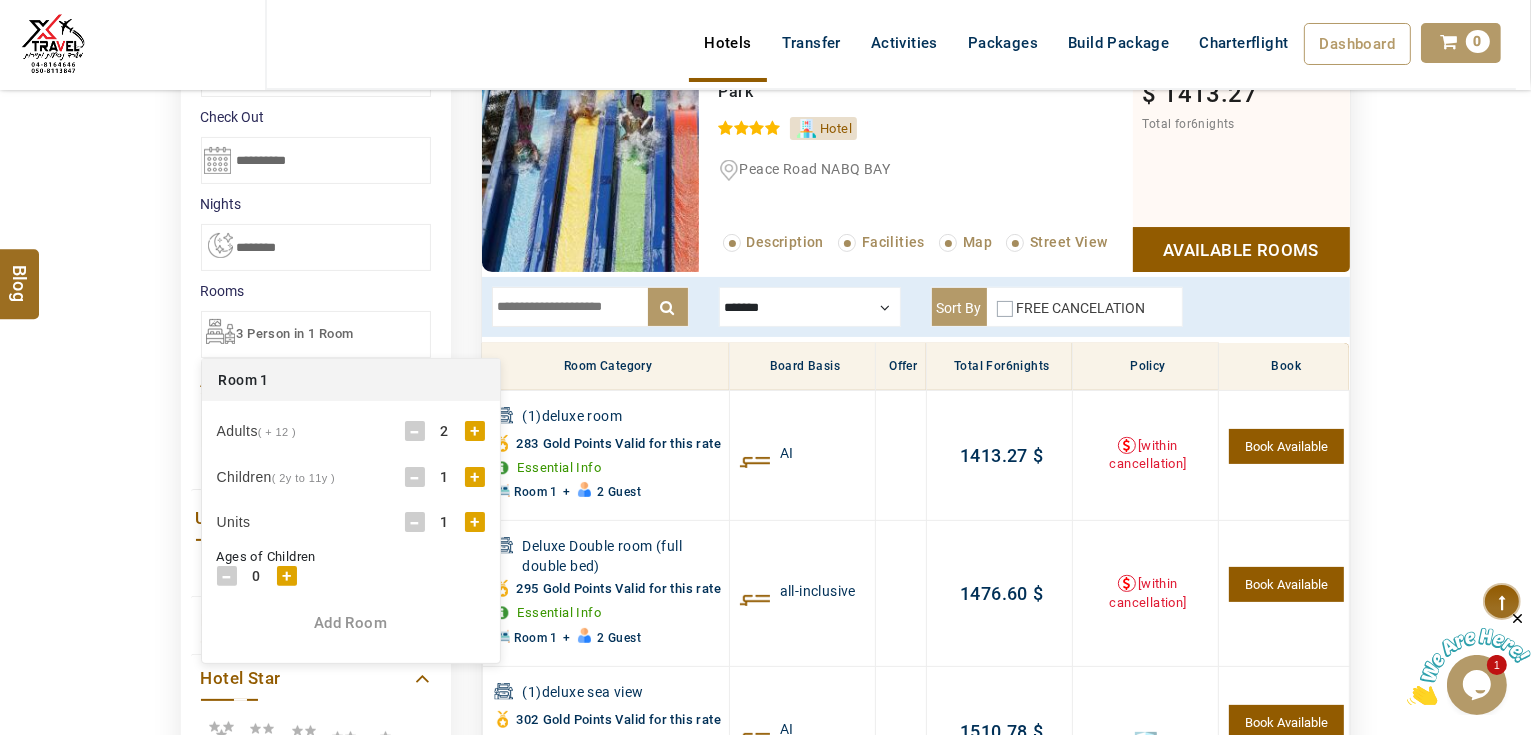 click on "Ages of Children - 0 + - 0 + - 0 + - 0 +" at bounding box center (351, 570) 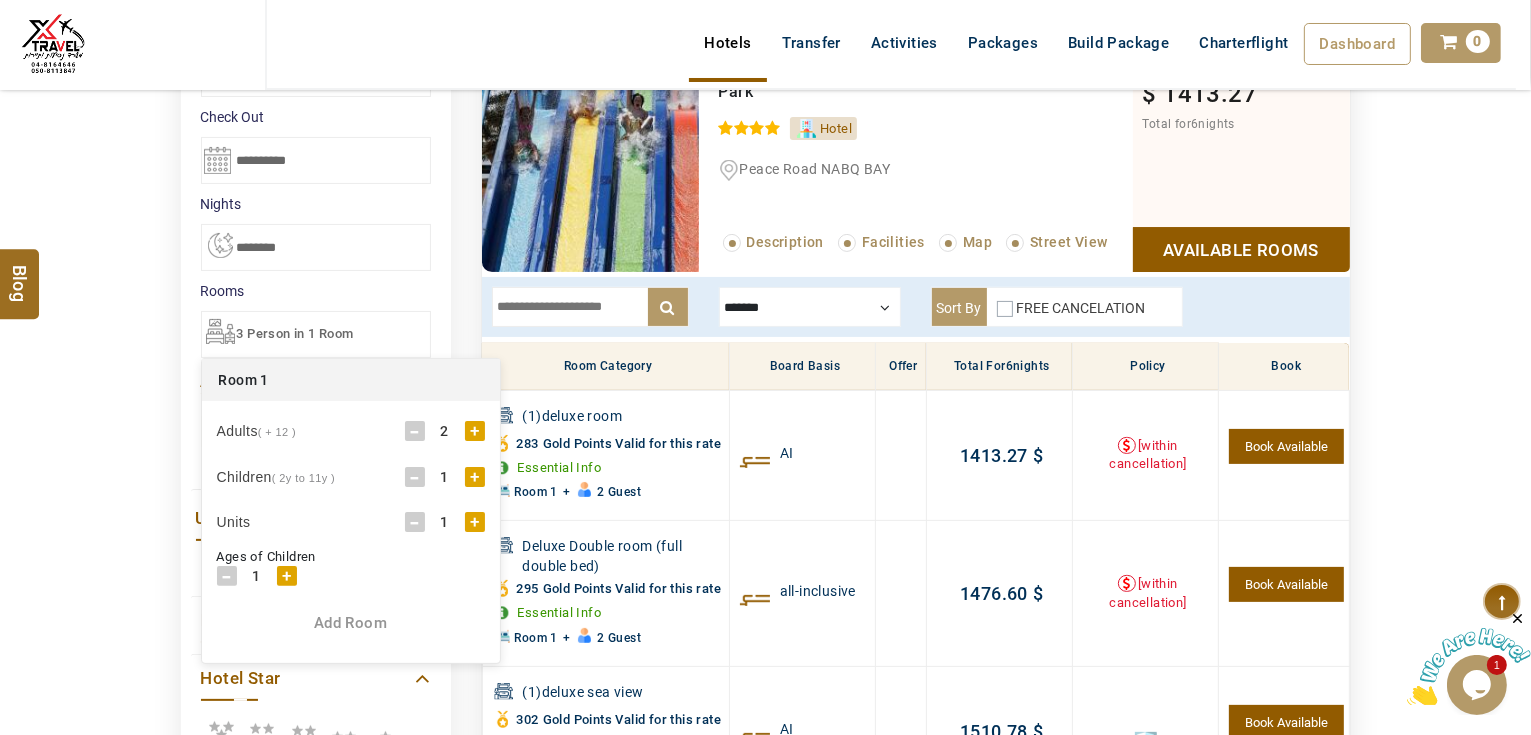 click on "+" at bounding box center [287, 576] 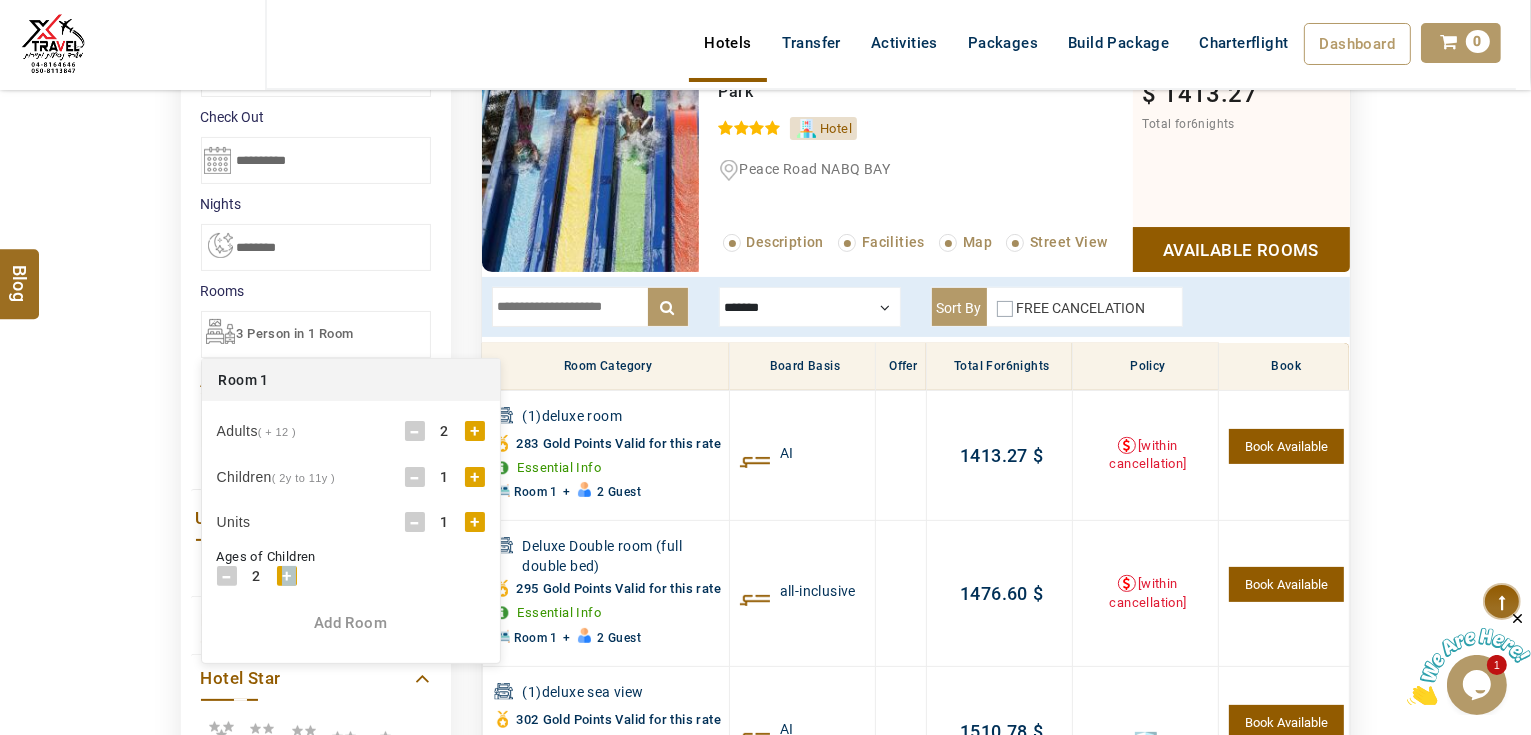 click on "+" at bounding box center [287, 576] 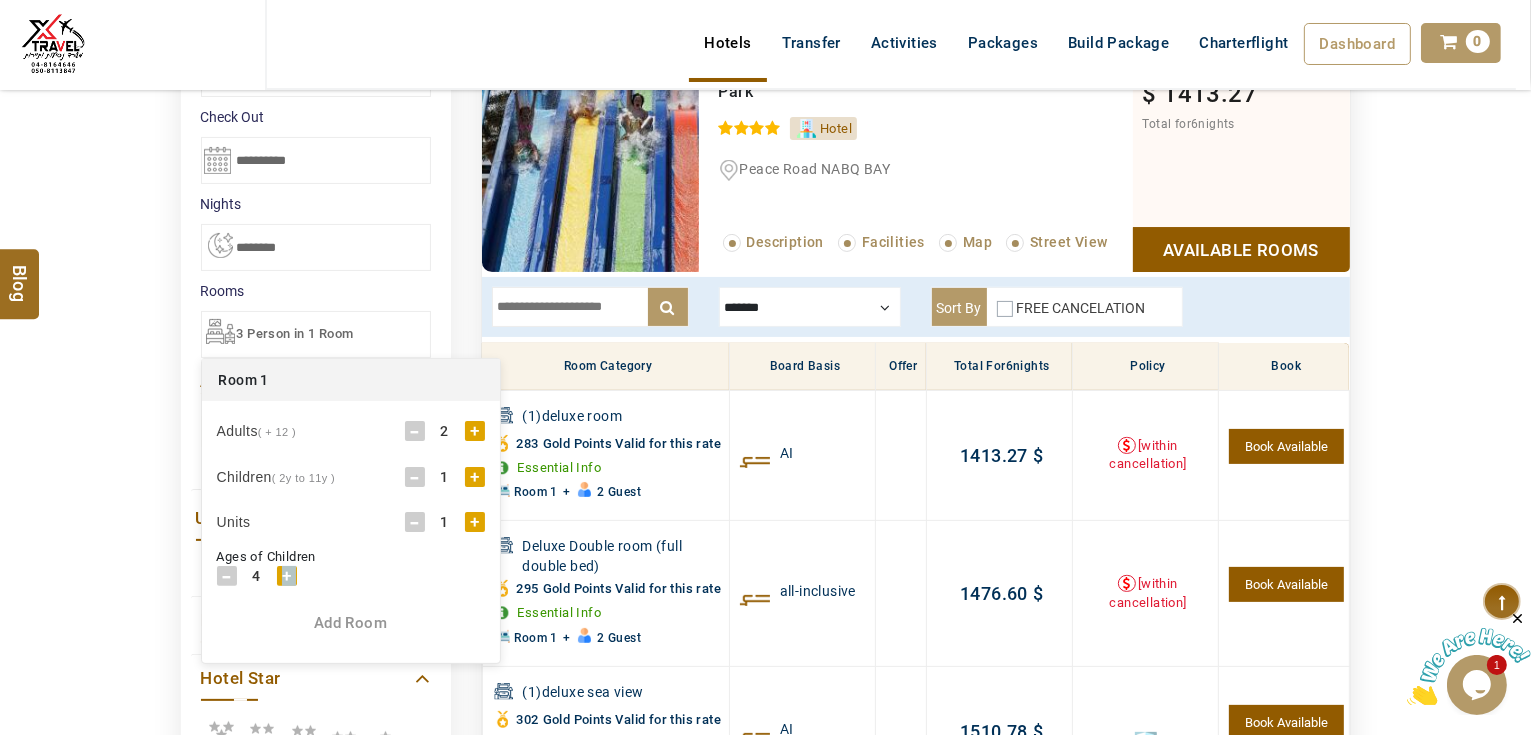 click on "+" at bounding box center (287, 576) 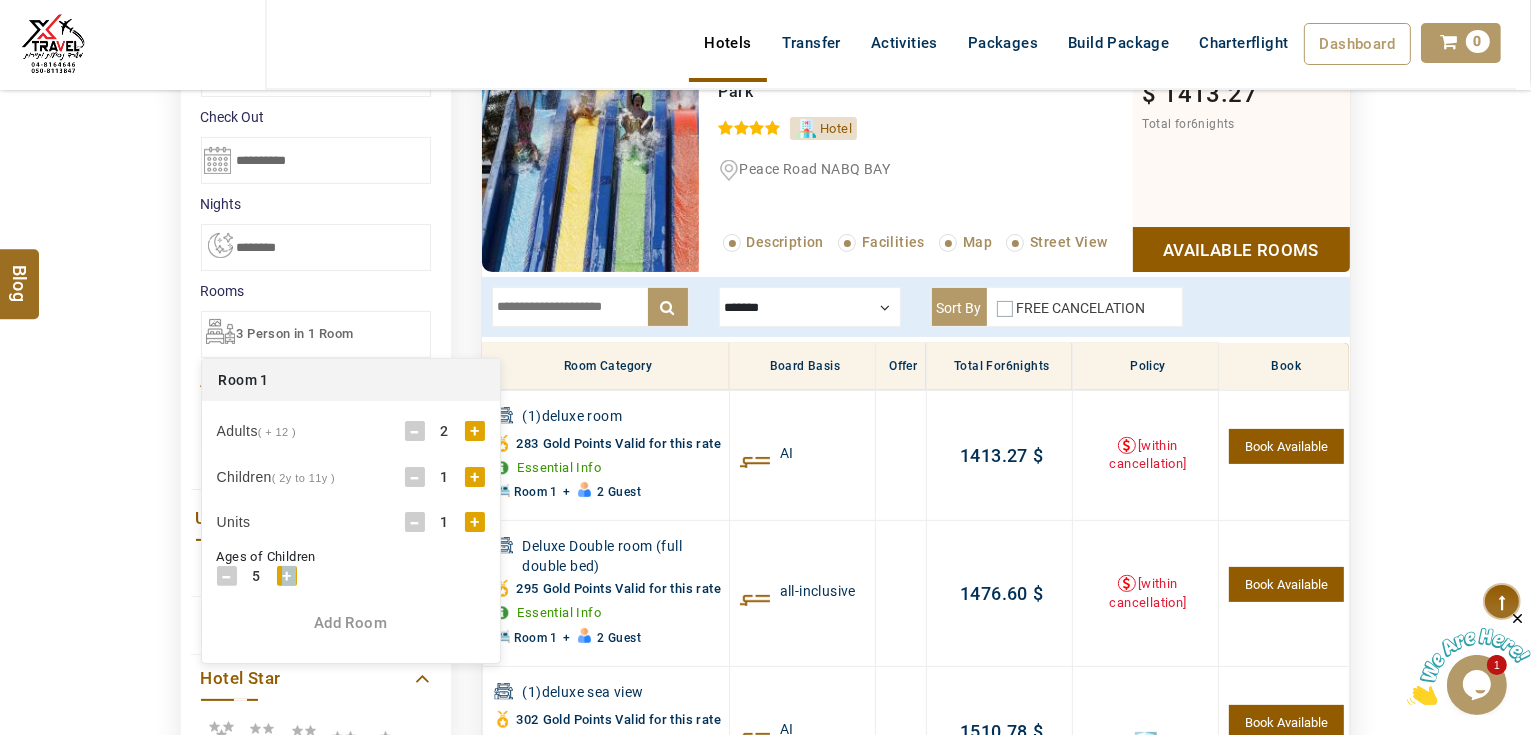 click on "+" at bounding box center (287, 576) 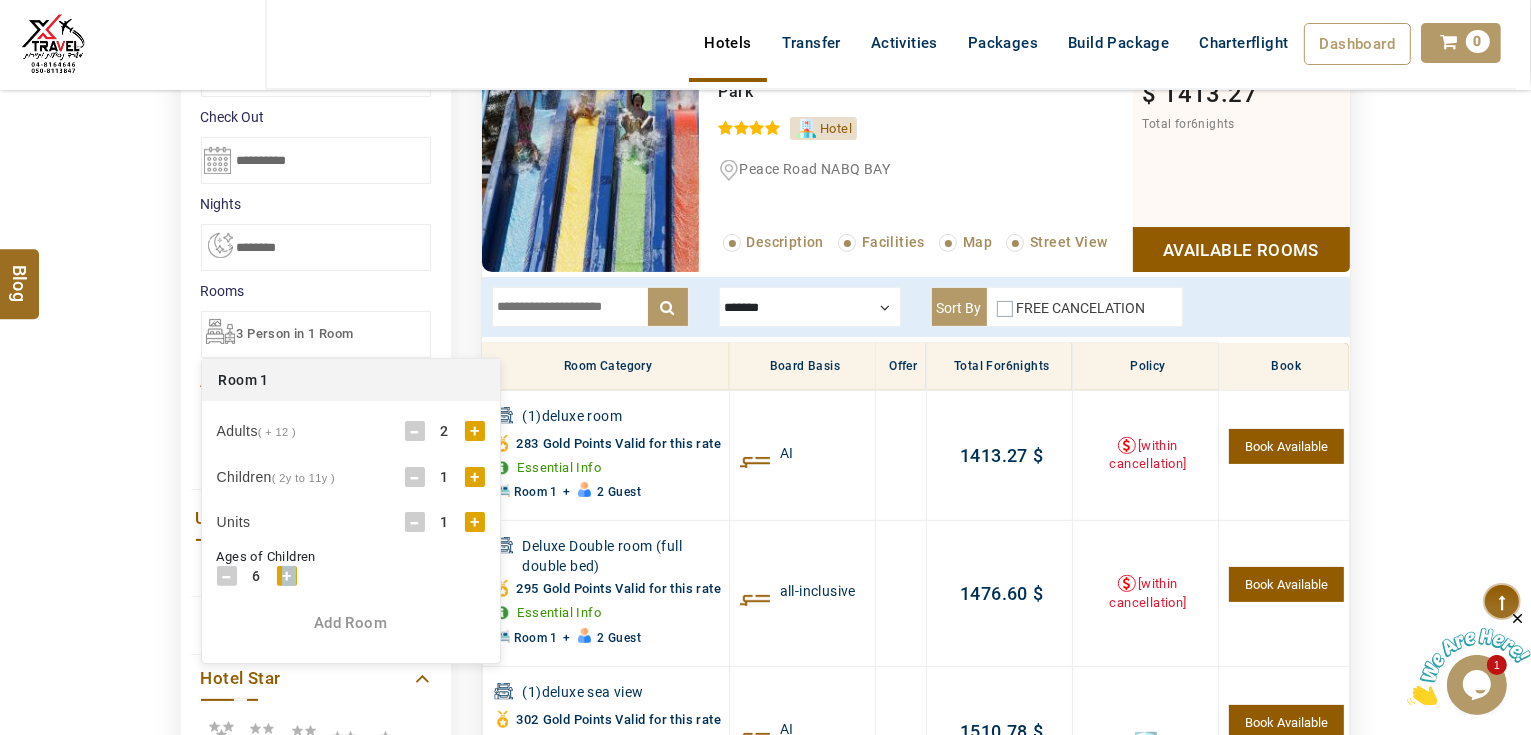 click on "+" at bounding box center [287, 576] 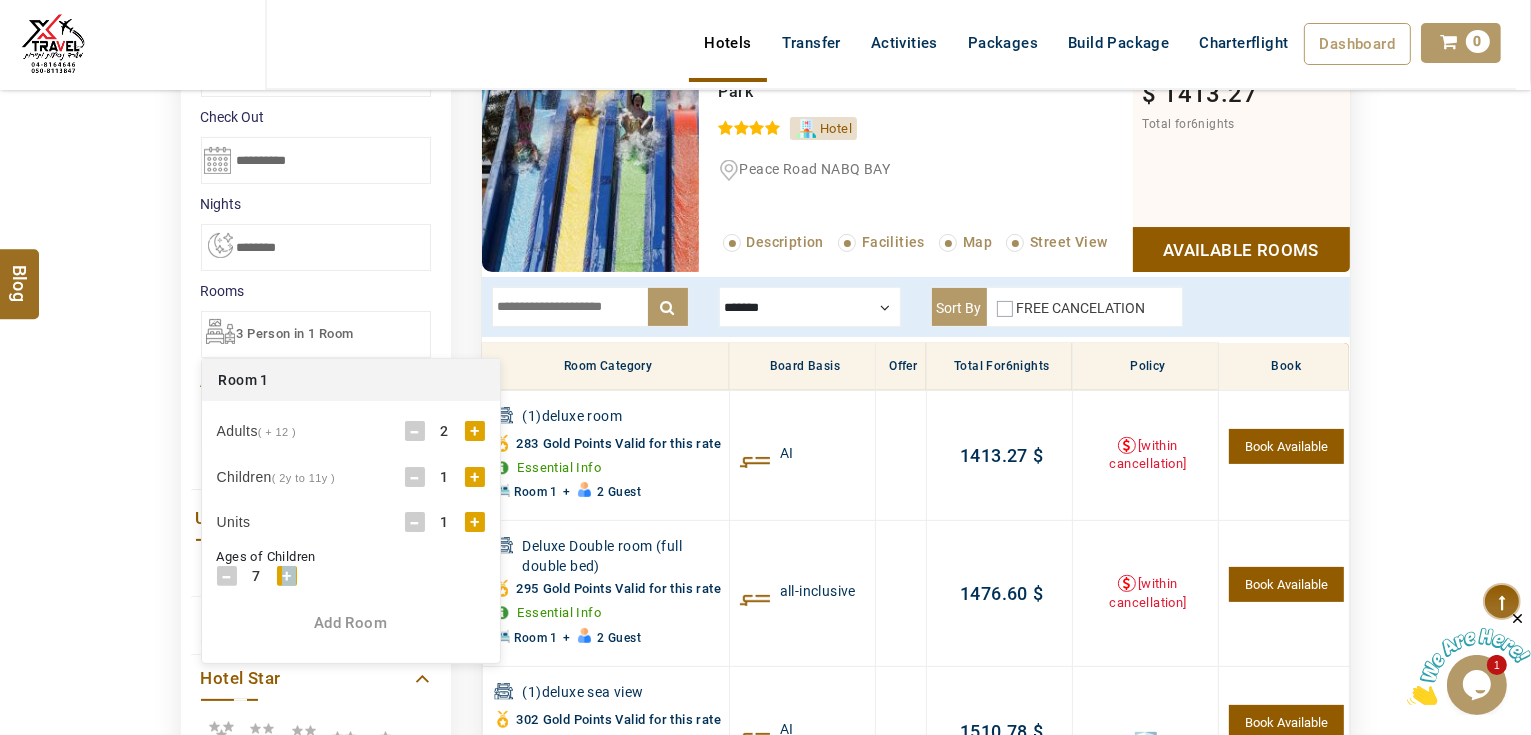 click on "+" at bounding box center (287, 576) 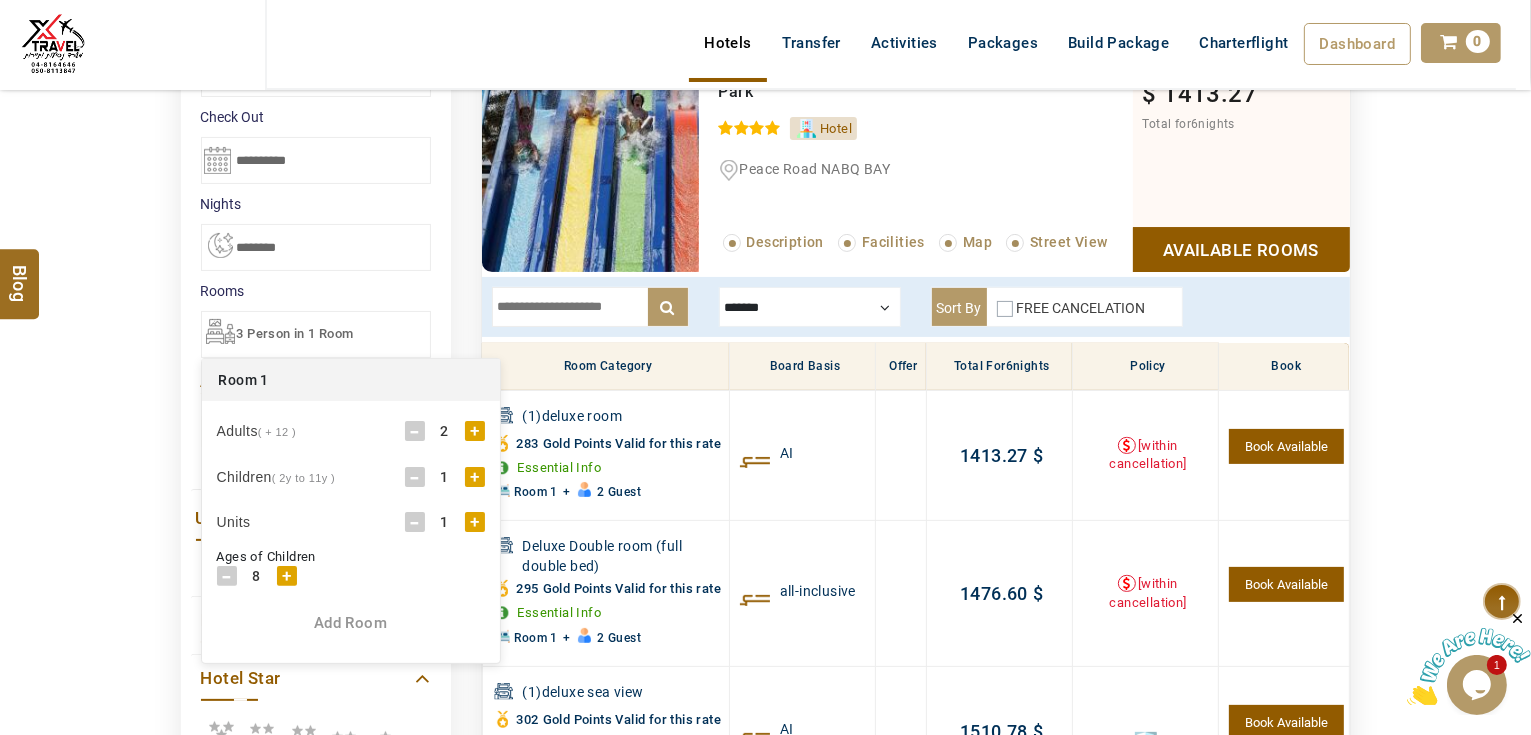 click on "DESTINATION + Add Destination  Nationality Afghanistan Albania Algeria American Samoa Andorra Angola Anguilla Antigua And Barbuda Argentina Armenia Aruba Australia Austria Azerbaijan Bahamas Bahrain Bangladesh Barbados Belarus Belgium Belize Benin Bermuda Bhutan Bolivia Bosnia Herzegovina Botswana Brazil British Indian Ocean Territory British Virgin Islands Brunei Darussalam Bulgaria Burkina Faso Burundi Cambodia Cameroon Canada Cape Verde Caribbean Cayman Islands Central African Republic Chad Chile China Christmas Island Cocos (Keeling) Islands Colombia Comoros Congo (Democratic Republic) Congo (Republic Of) Cook Islands Costa Rica Croatia Cuba Cyprus Czech Republic Denmark Djibouti Dominica Dominican Republic East Timor Ecuador Egypt El Salvador Equatorial Guinea Eritrea Estonia Ethiopia Falkland Islands(Malvinas) Faroe Islands Fiji Finland France French Guiana French Polynesia French Southern Territories Gabon Gambia Georgia Germany Ghana Gibraltar Greece Greenland Grenada Guadeloupe Guam Guatemala Guinea" at bounding box center [765, 523] 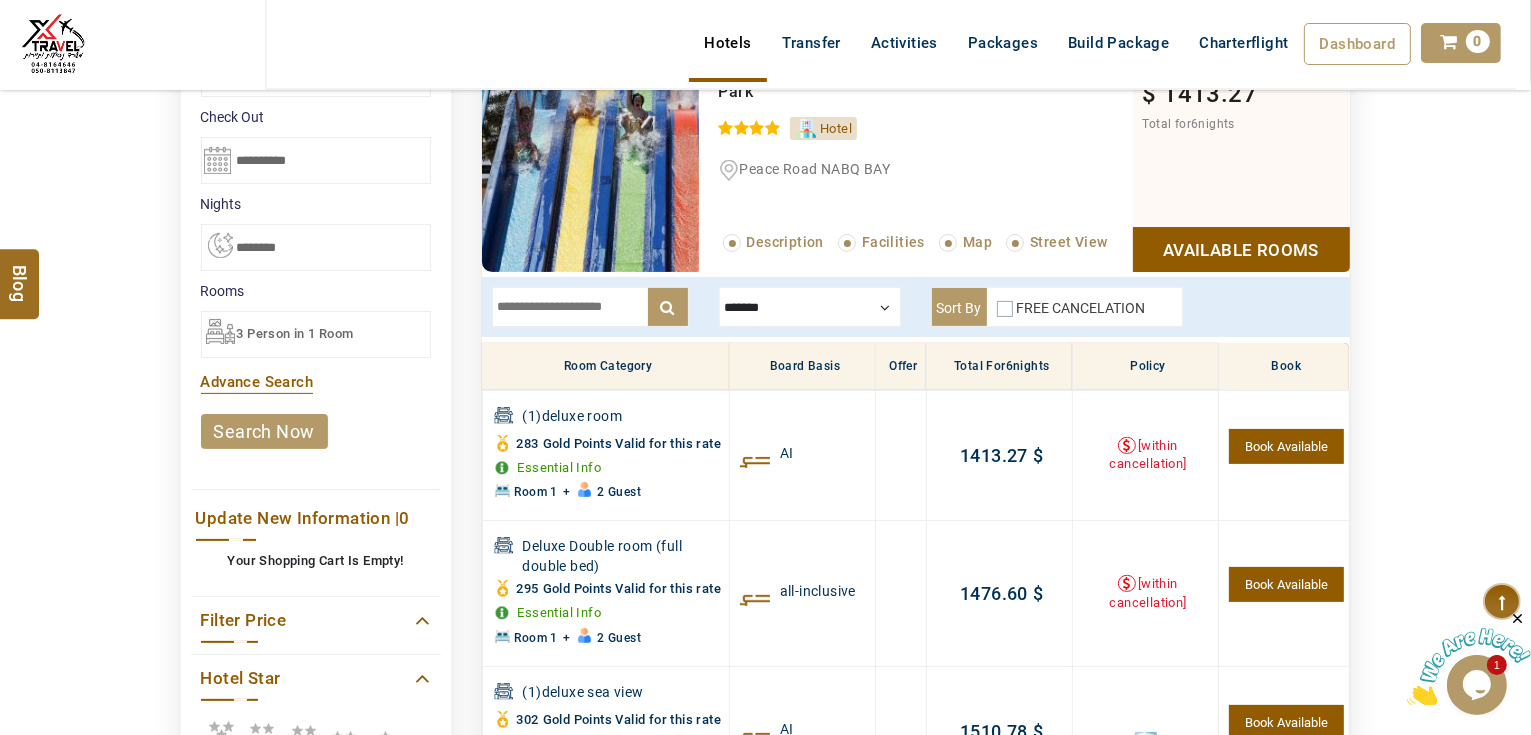 click on "search now" at bounding box center [264, 431] 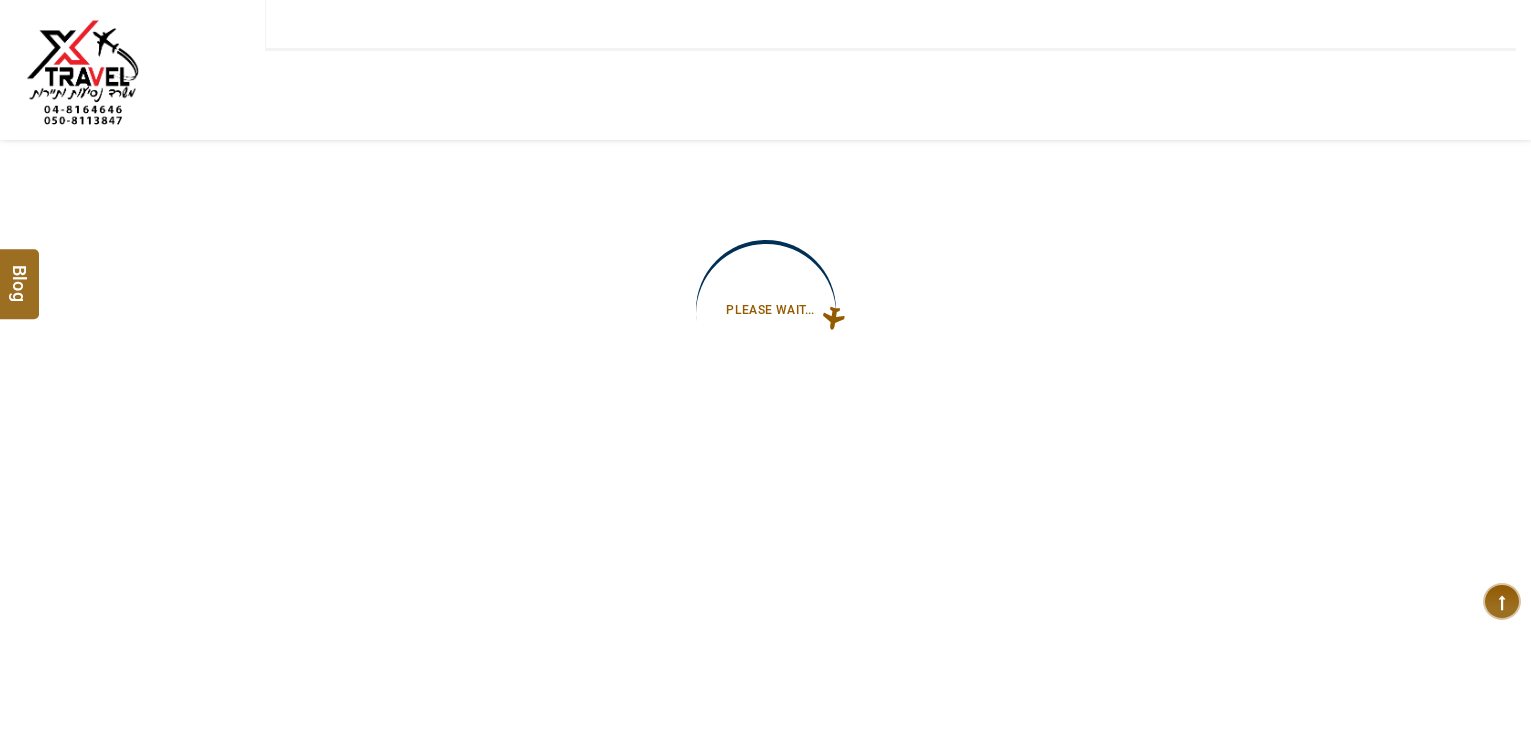 type on "**********" 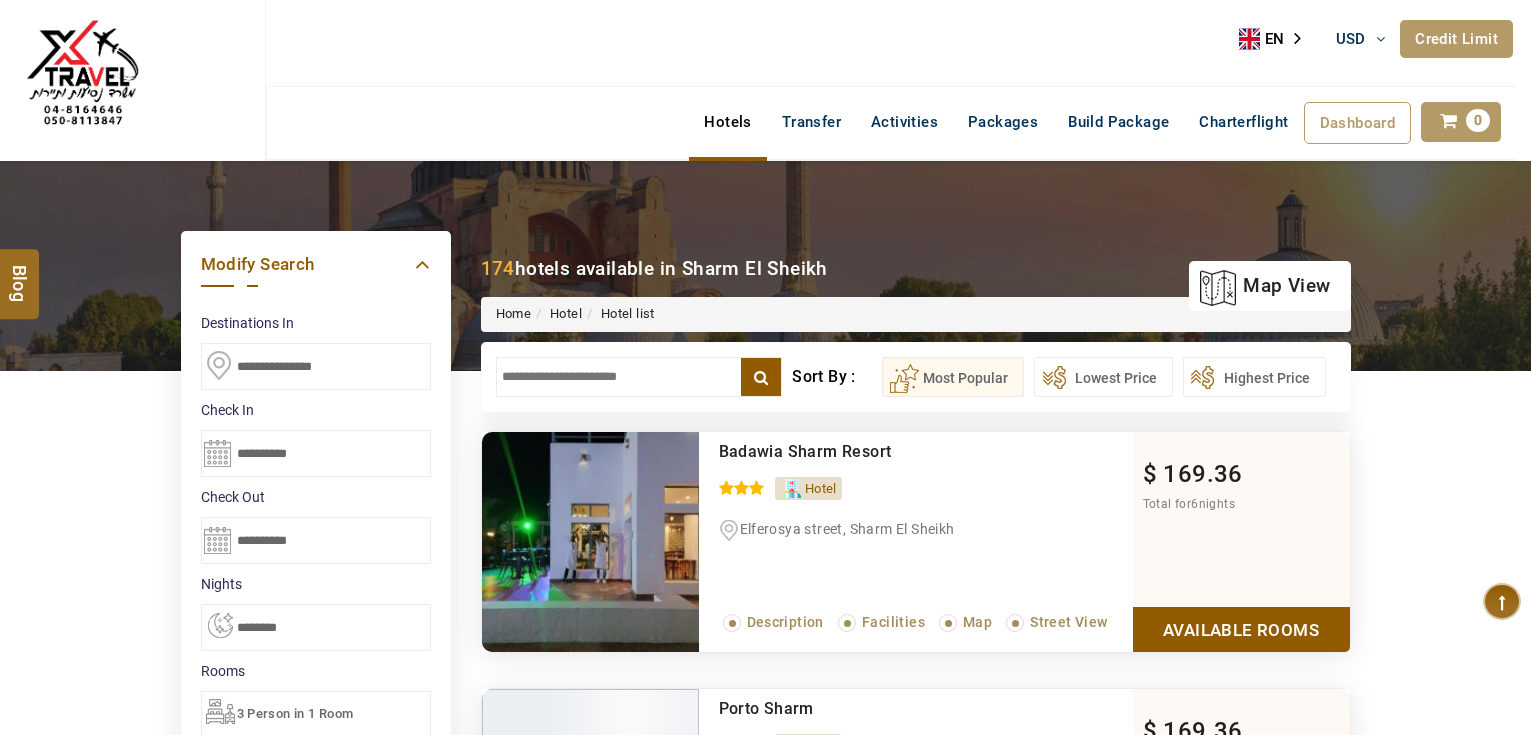 scroll, scrollTop: 0, scrollLeft: 0, axis: both 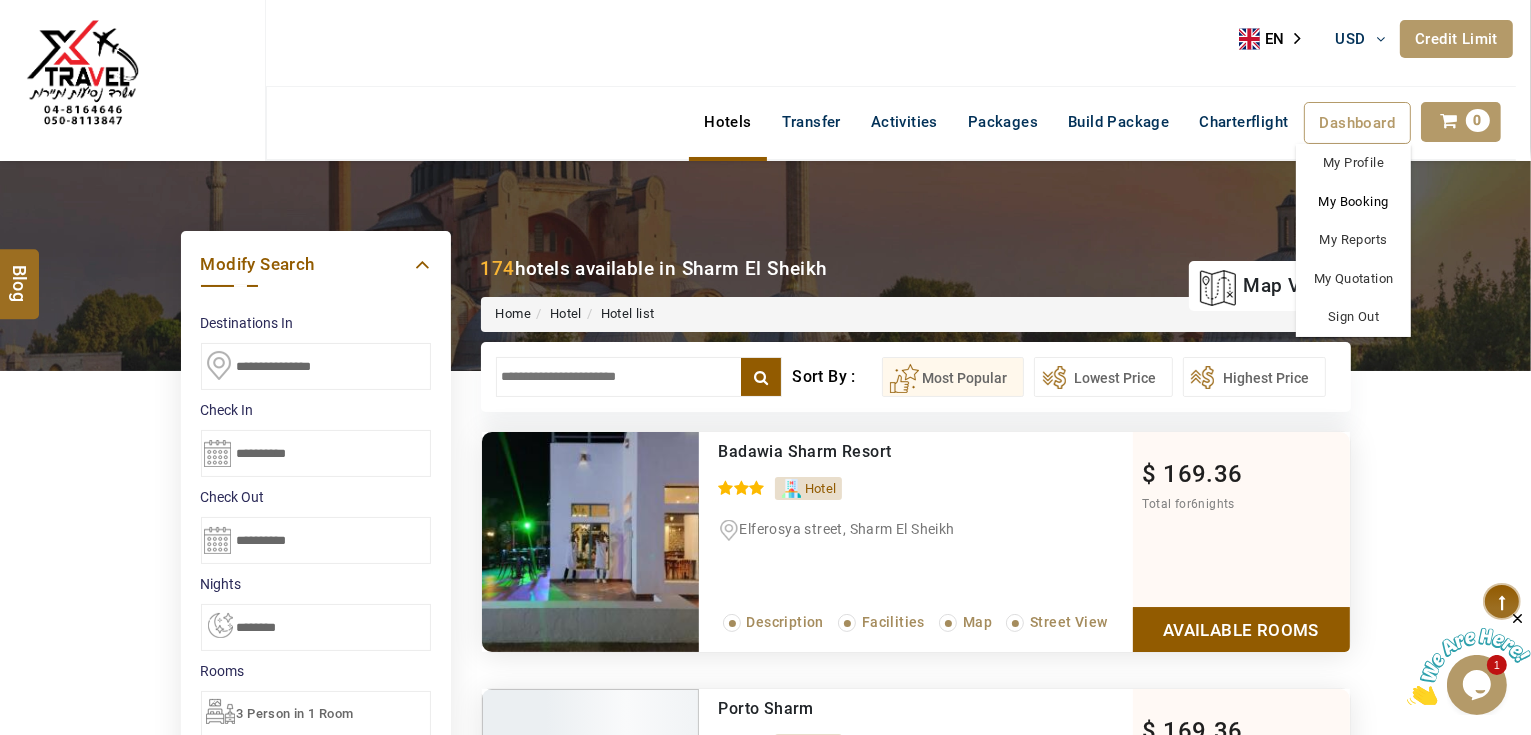 click on "My Booking" at bounding box center (1353, 202) 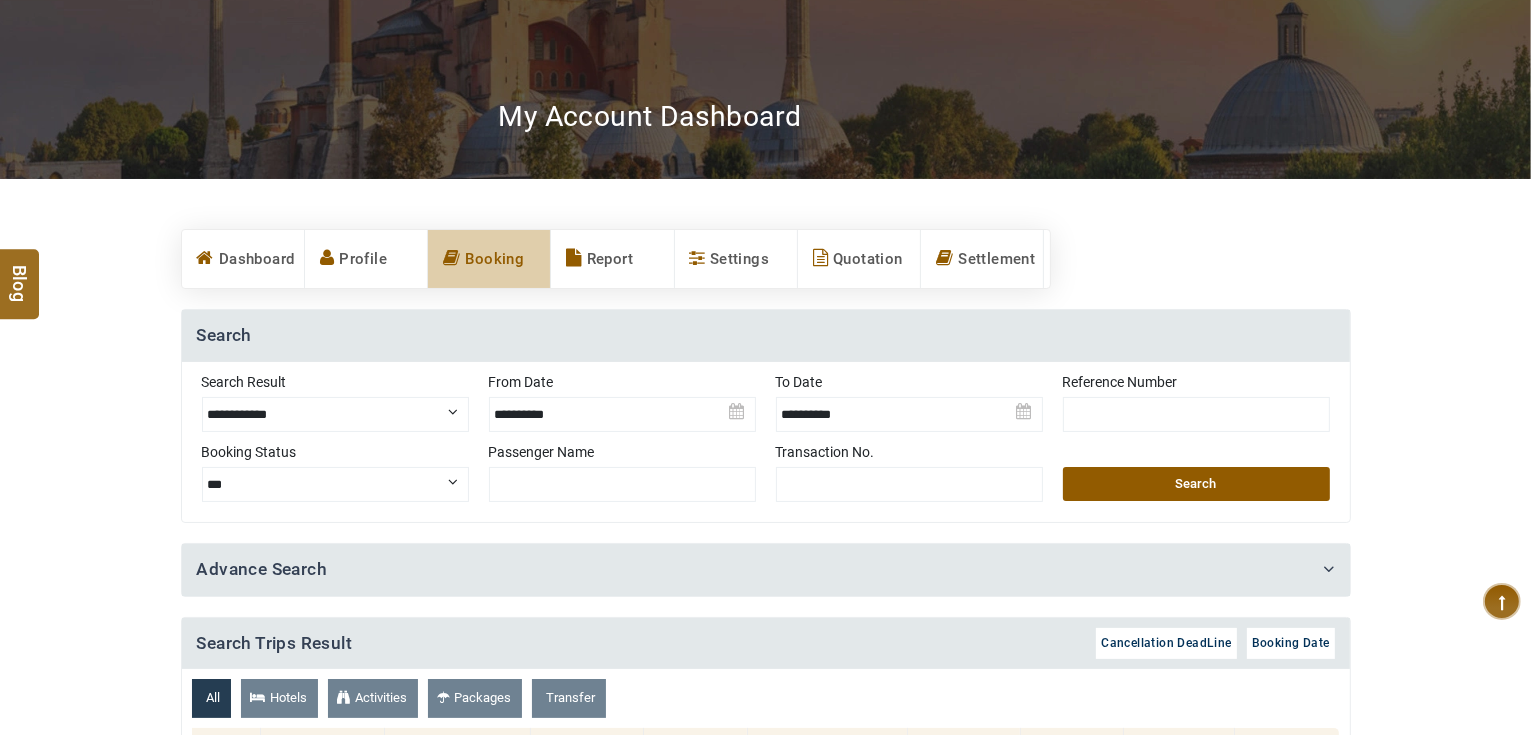 scroll, scrollTop: 320, scrollLeft: 0, axis: vertical 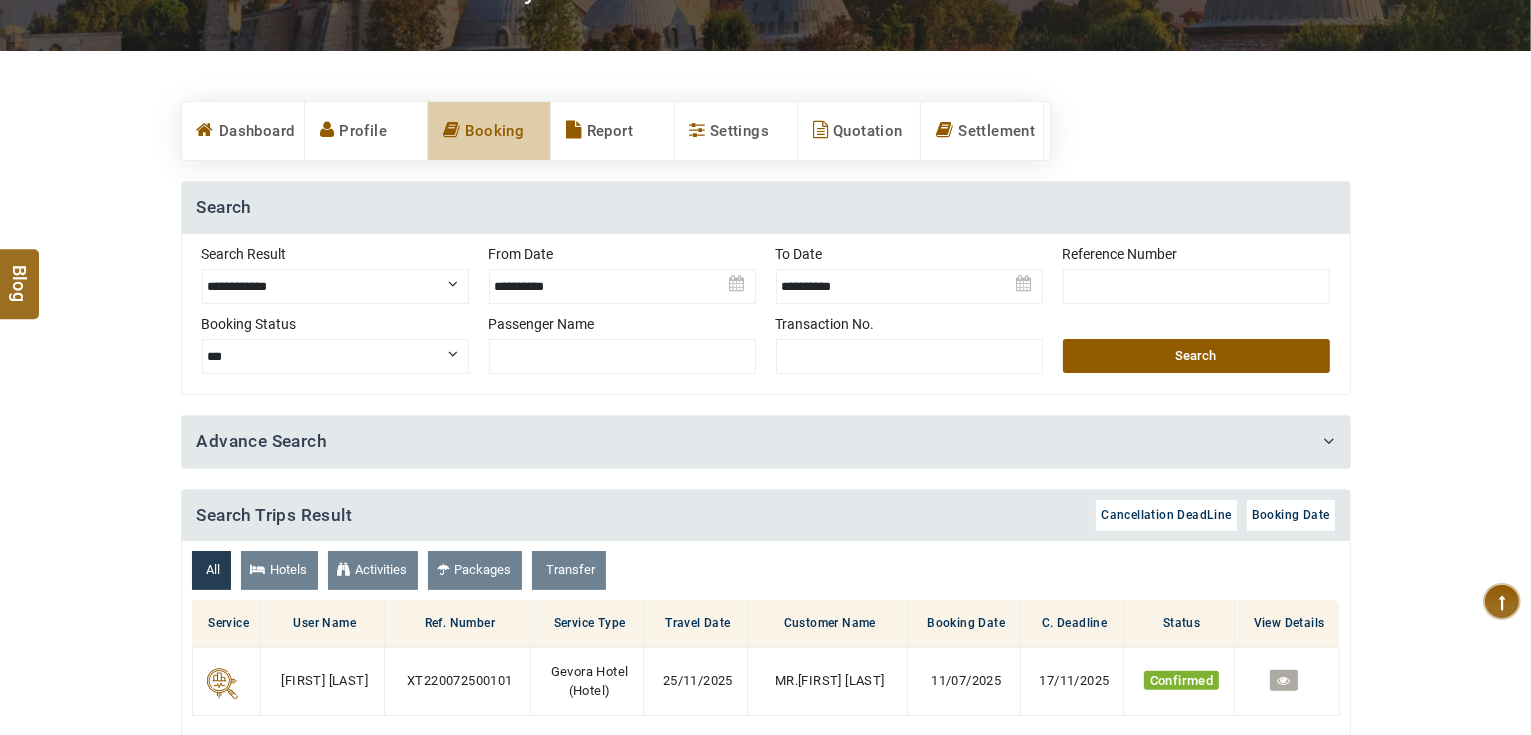 click on "**********" at bounding box center (335, 286) 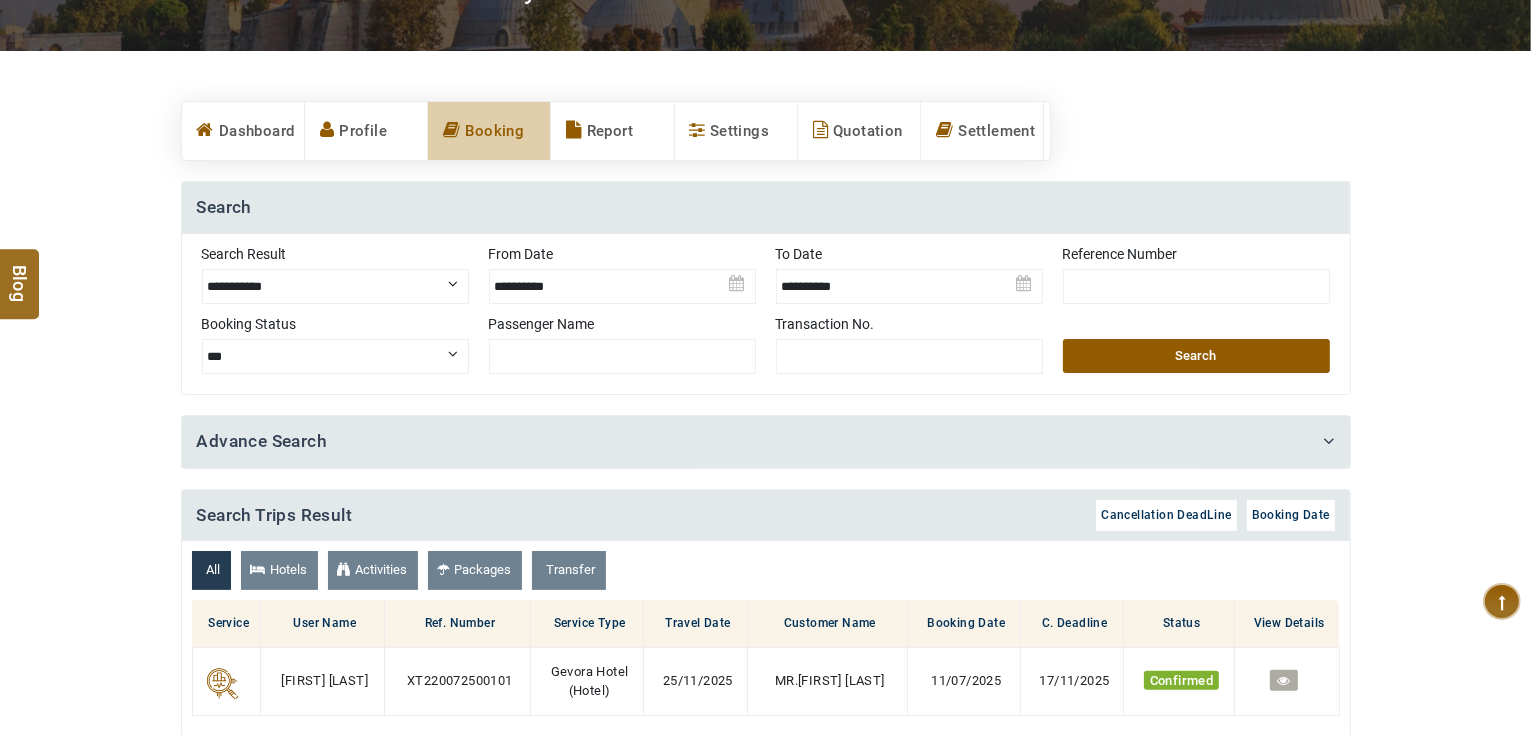 click on "**********" at bounding box center [335, 286] 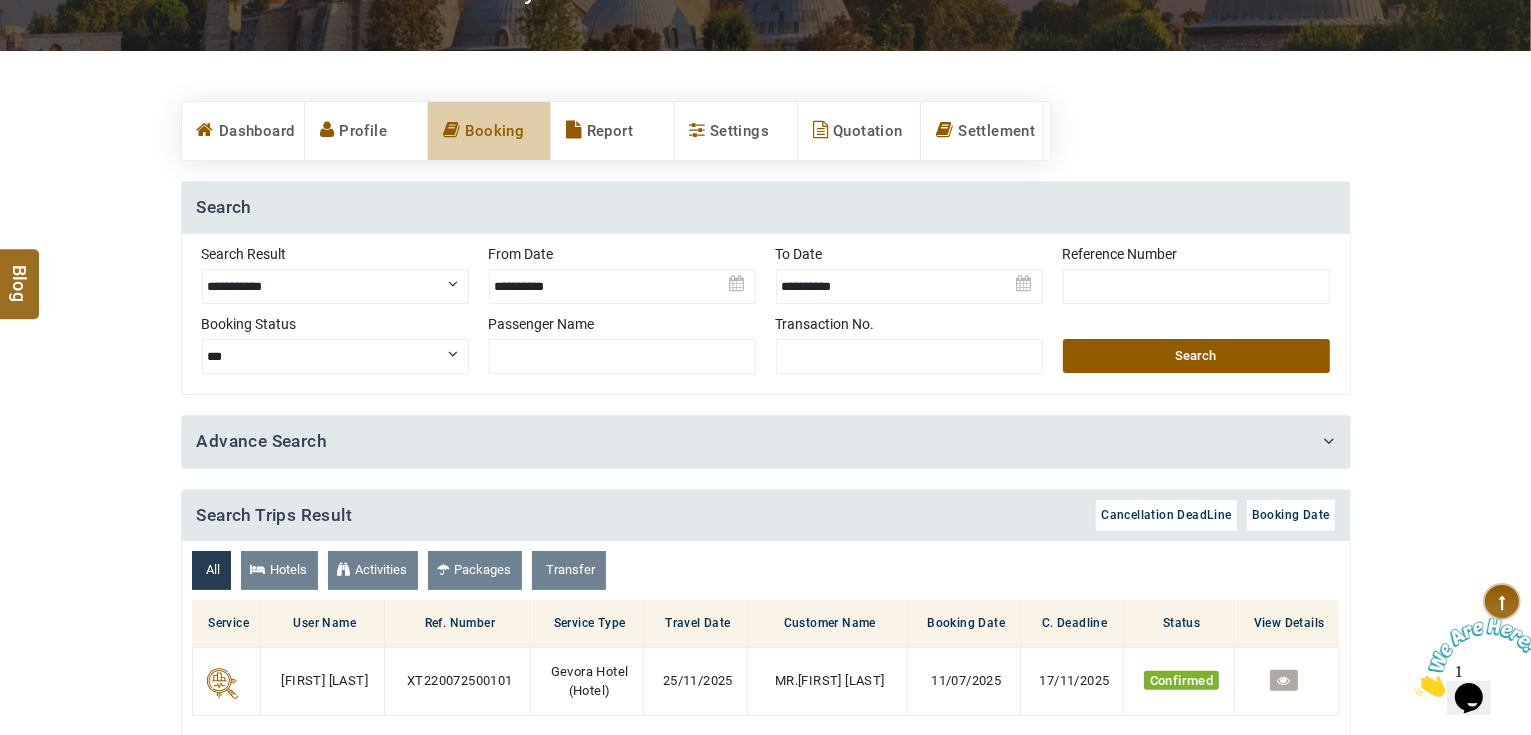 scroll, scrollTop: 0, scrollLeft: 0, axis: both 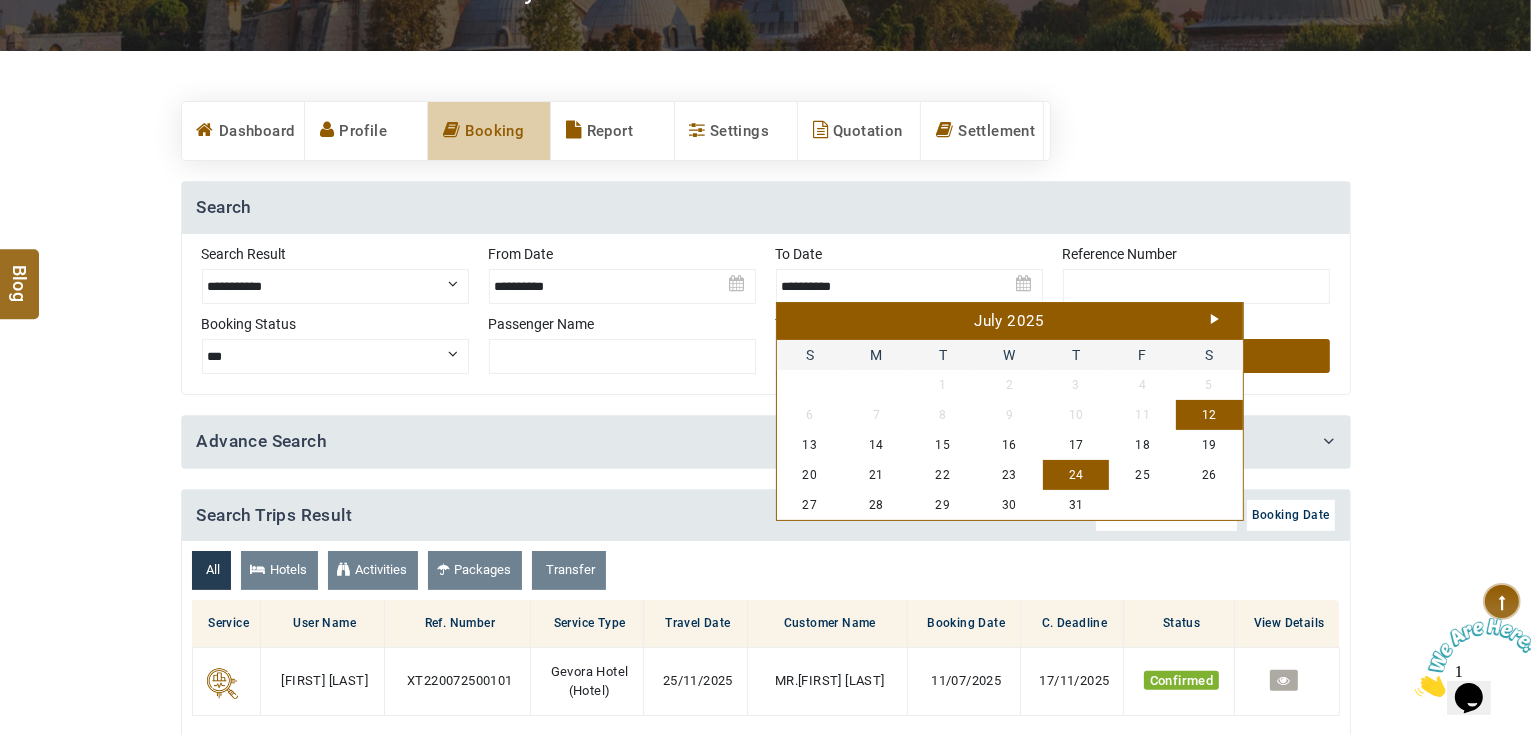 click on "24" at bounding box center (1076, 475) 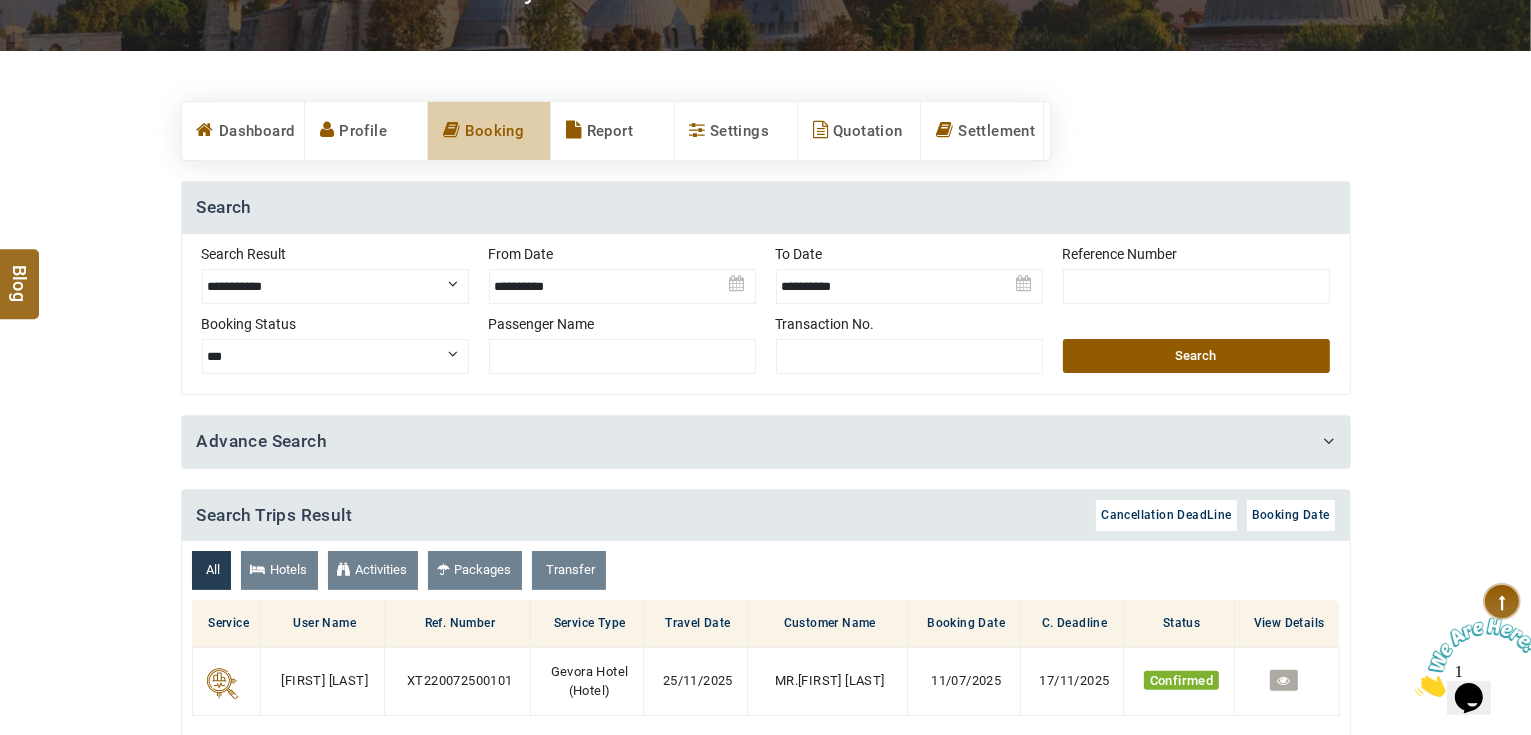 click on "Search" at bounding box center [1196, 356] 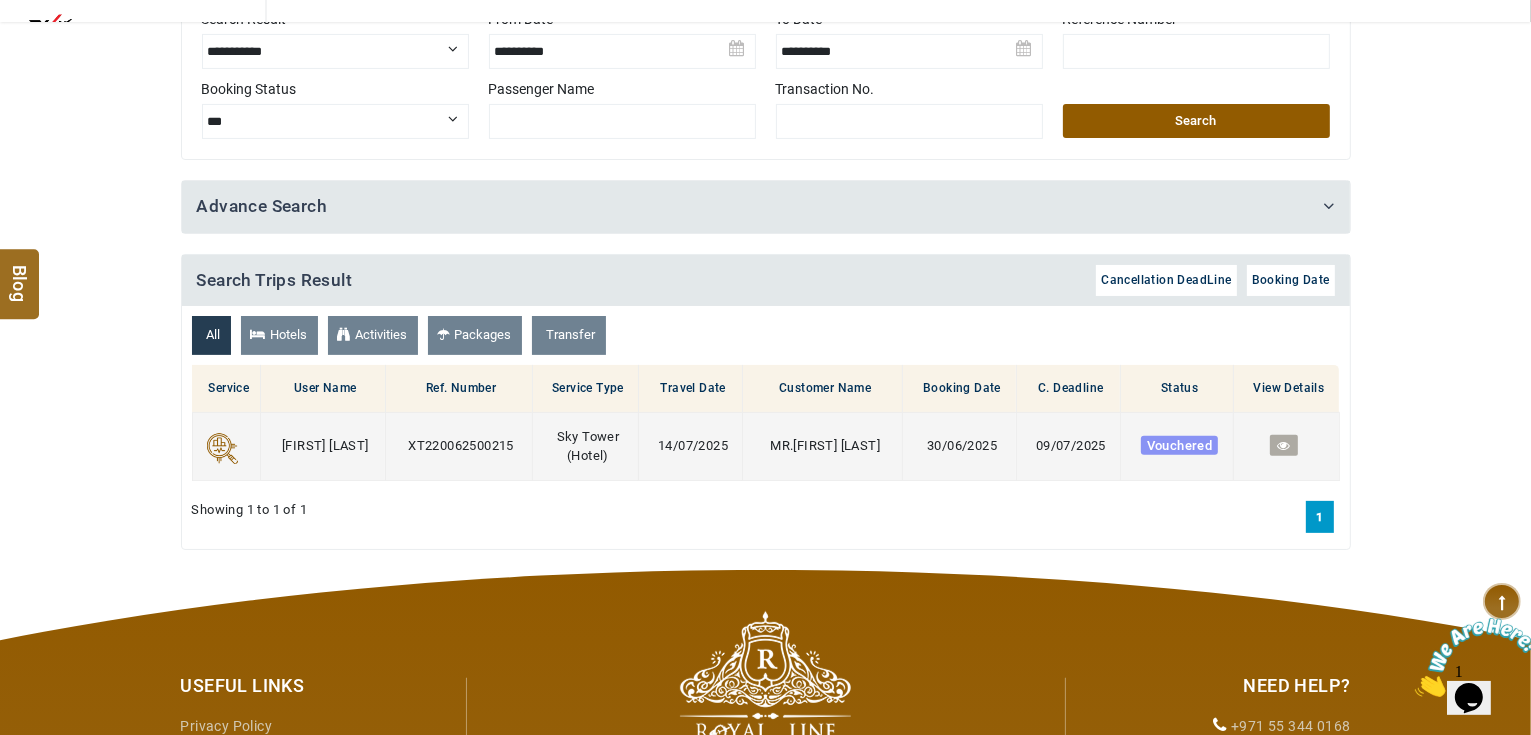 scroll, scrollTop: 560, scrollLeft: 0, axis: vertical 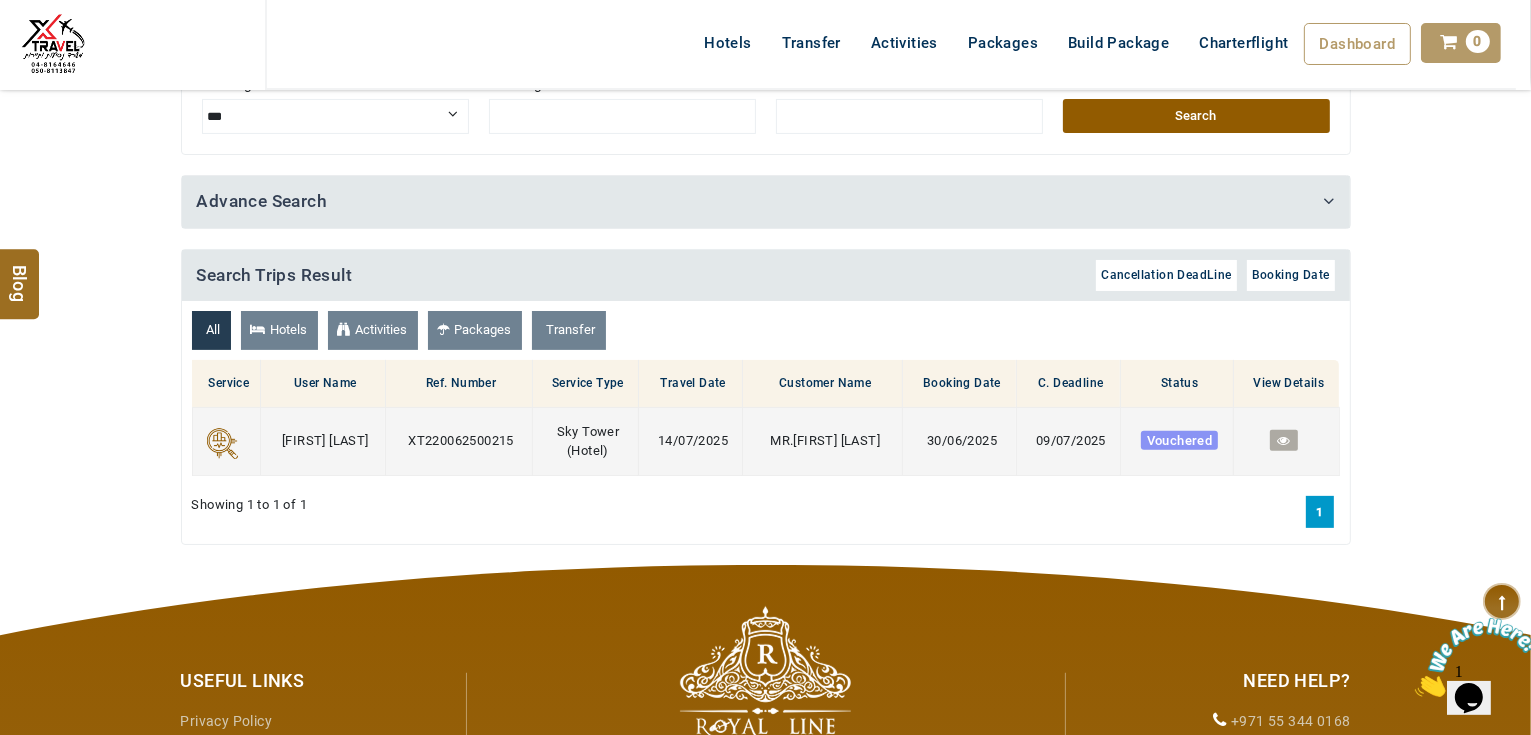 click at bounding box center [1283, 440] 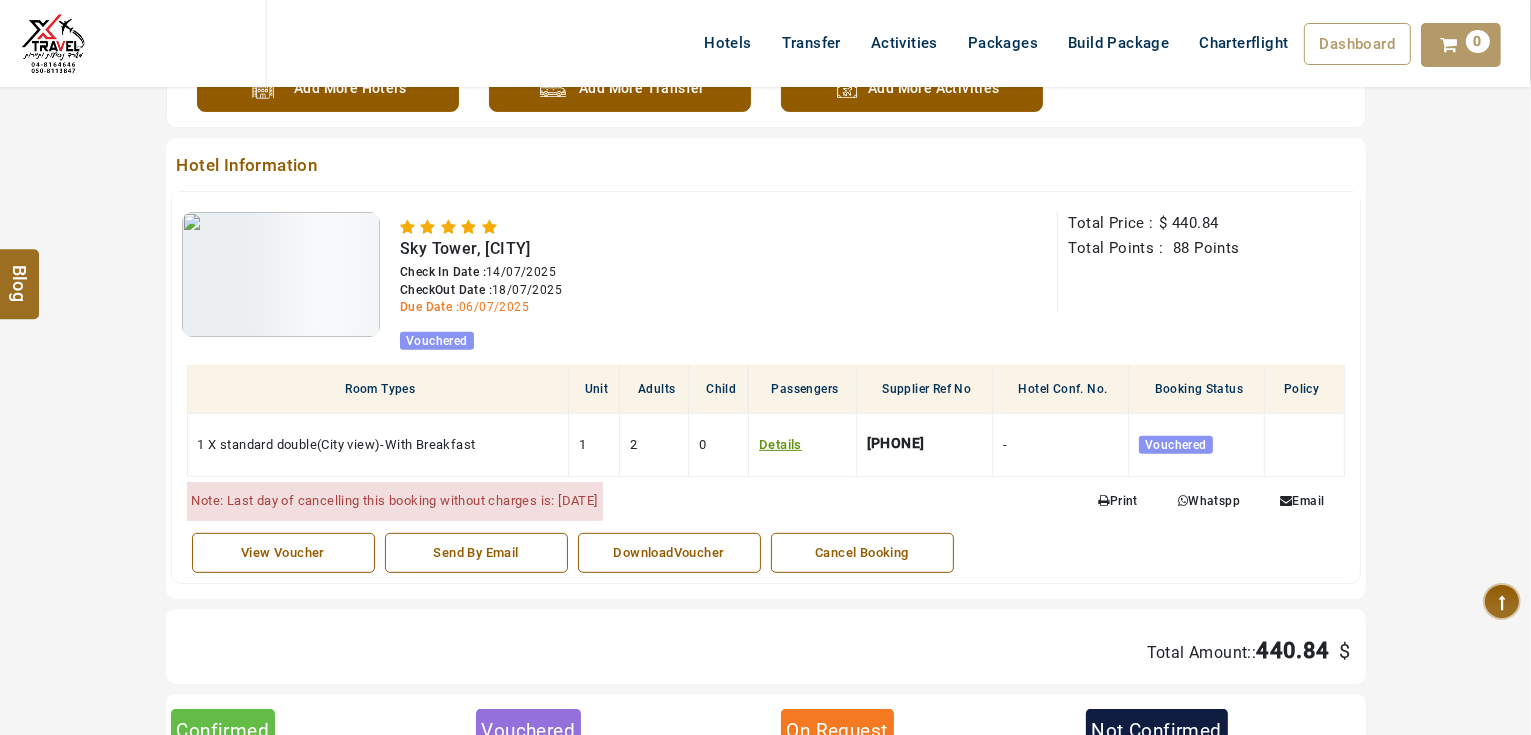 scroll, scrollTop: 800, scrollLeft: 0, axis: vertical 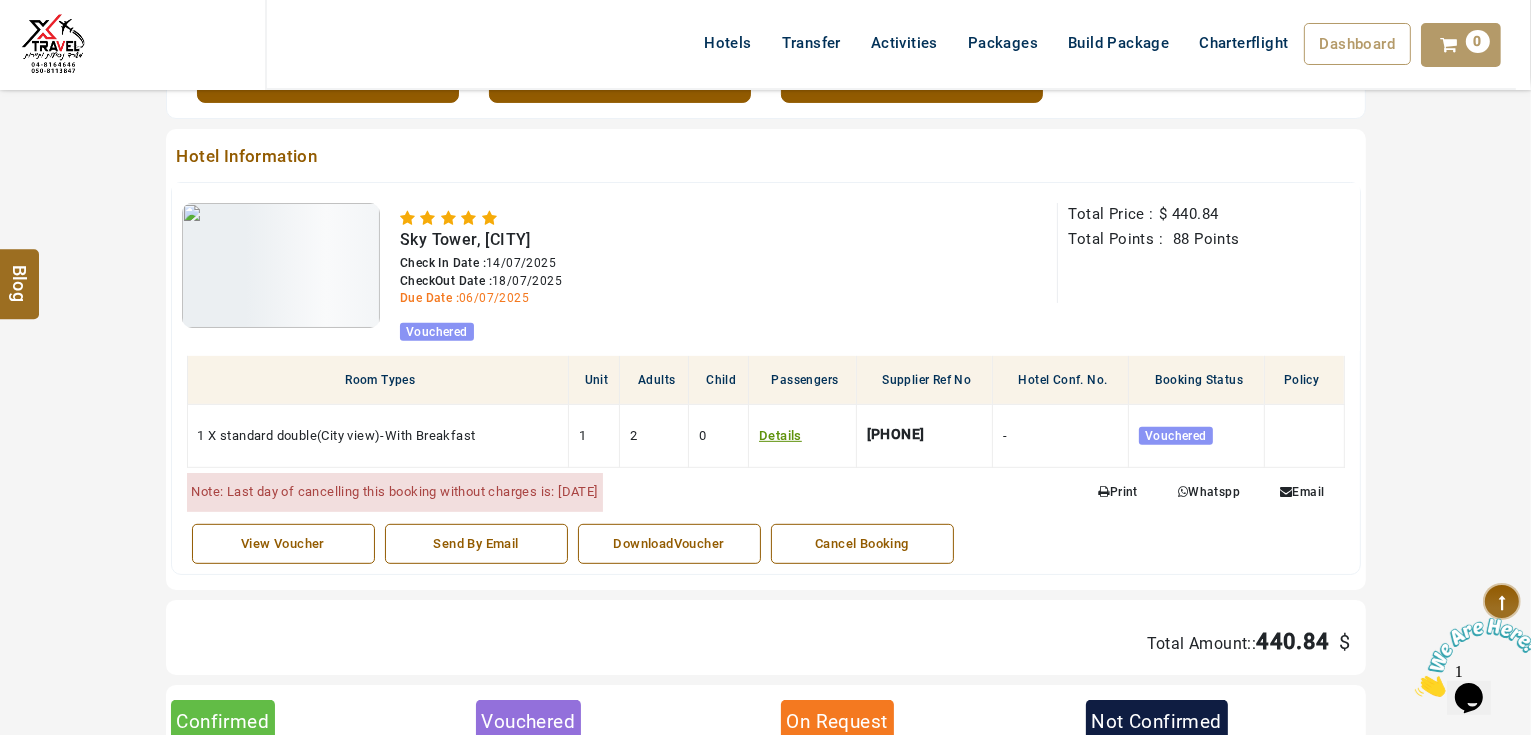 click on "18/07/2025" at bounding box center (527, 281) 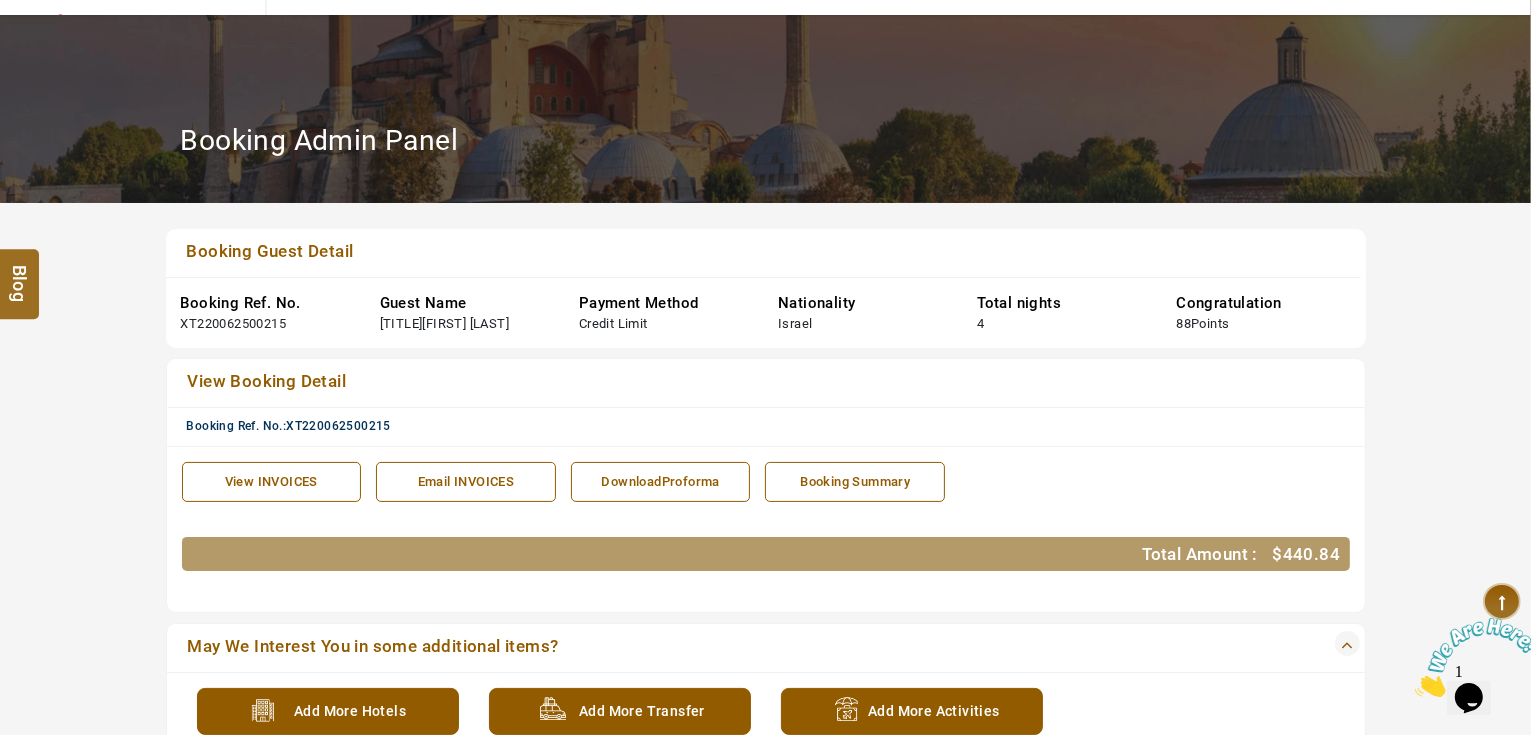 scroll, scrollTop: 160, scrollLeft: 0, axis: vertical 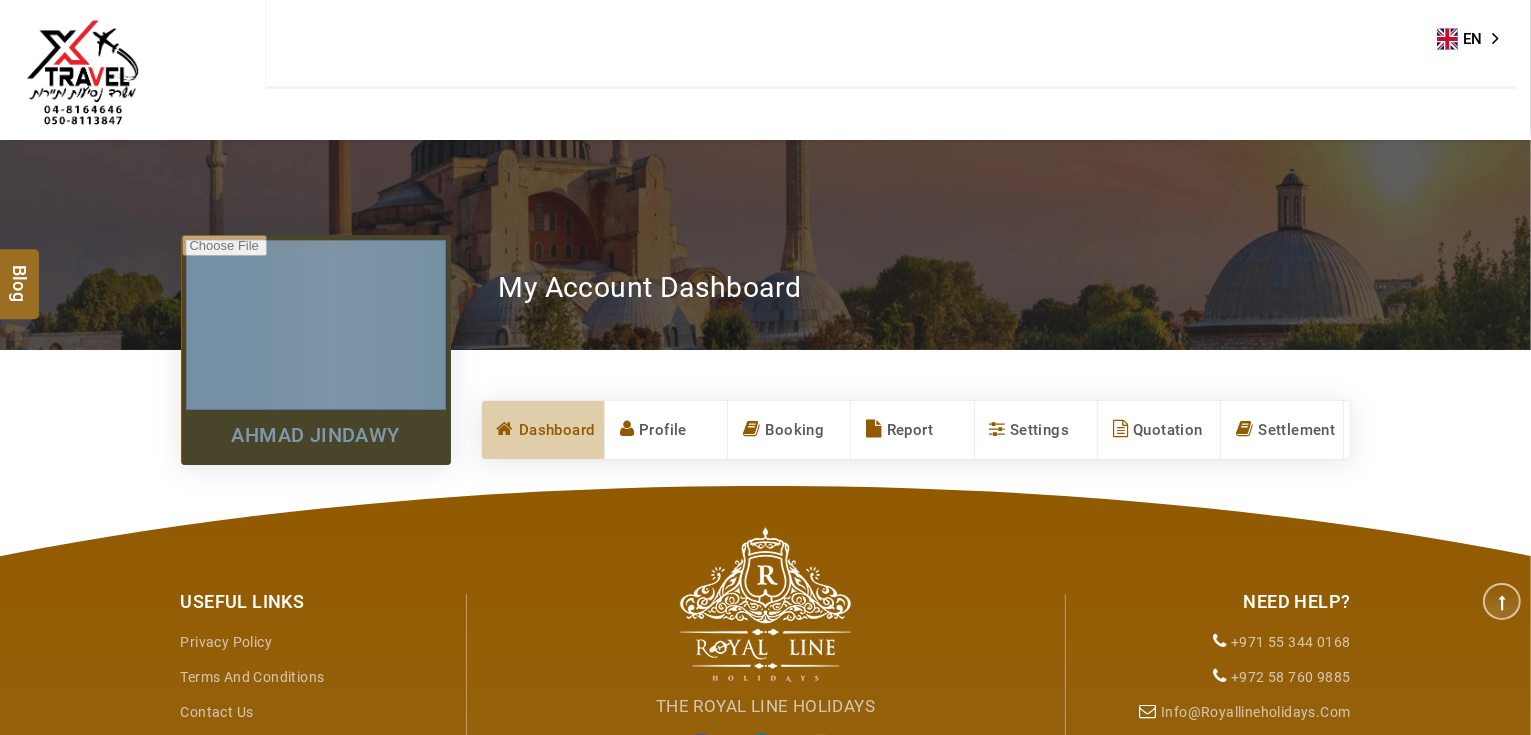 click at bounding box center [82, 76] 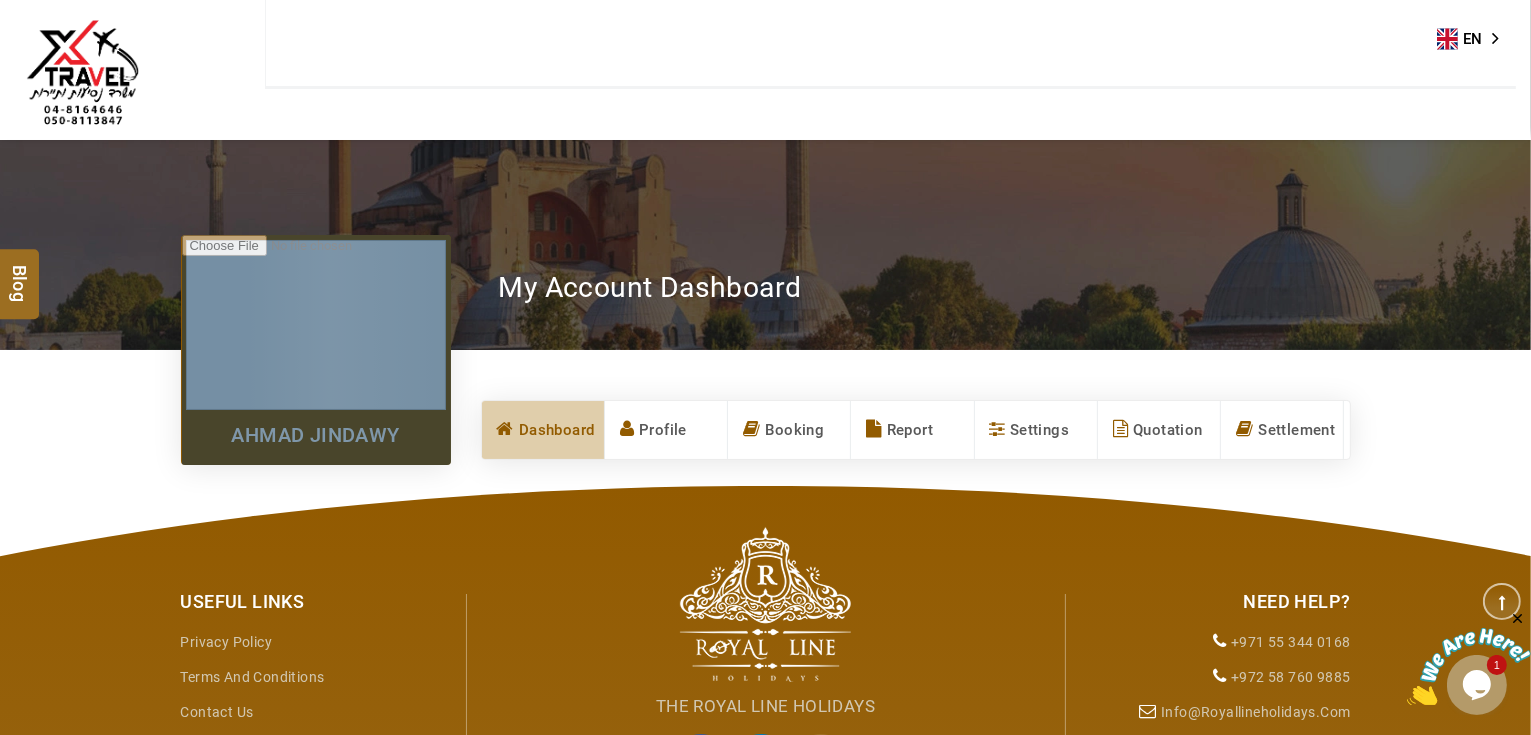 scroll, scrollTop: 0, scrollLeft: 0, axis: both 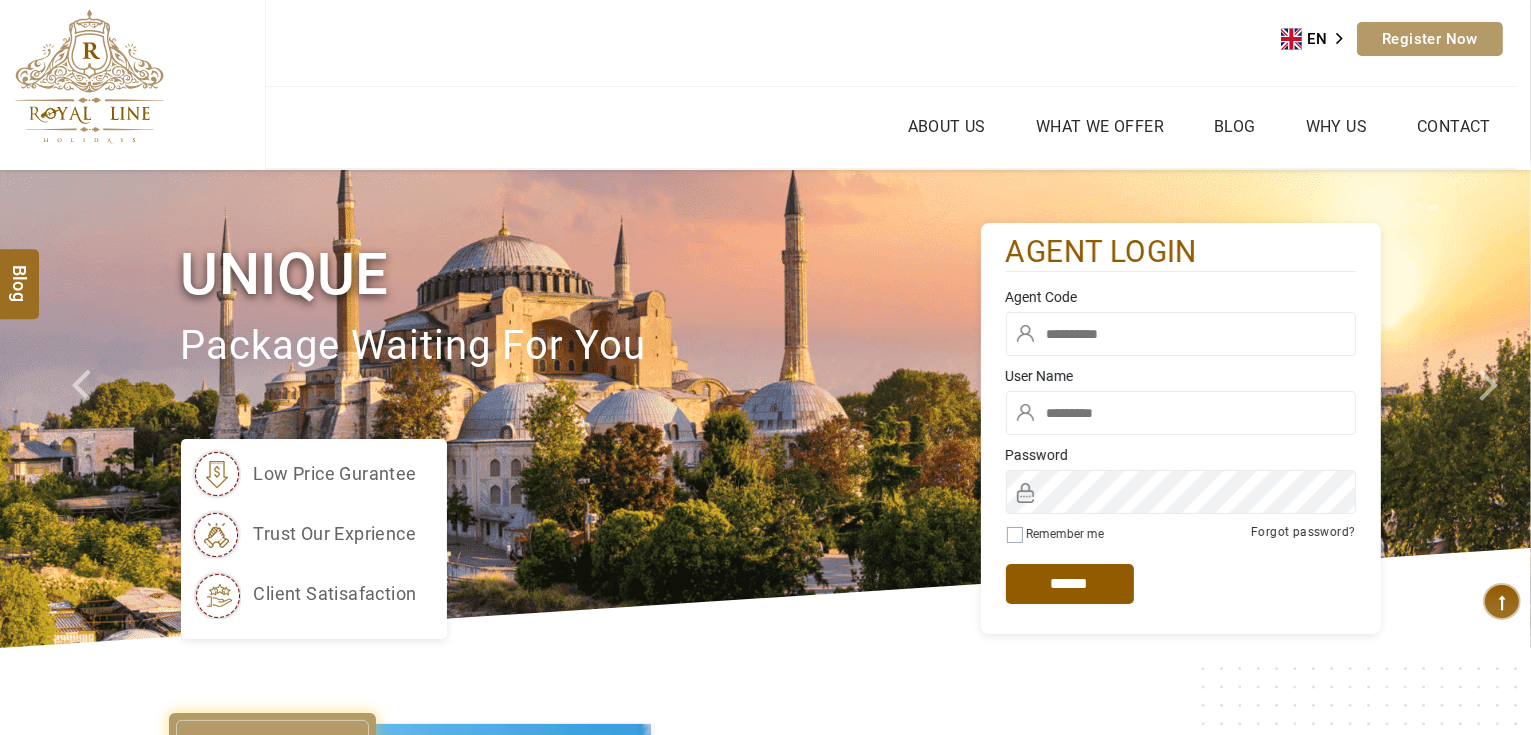 type on "*******" 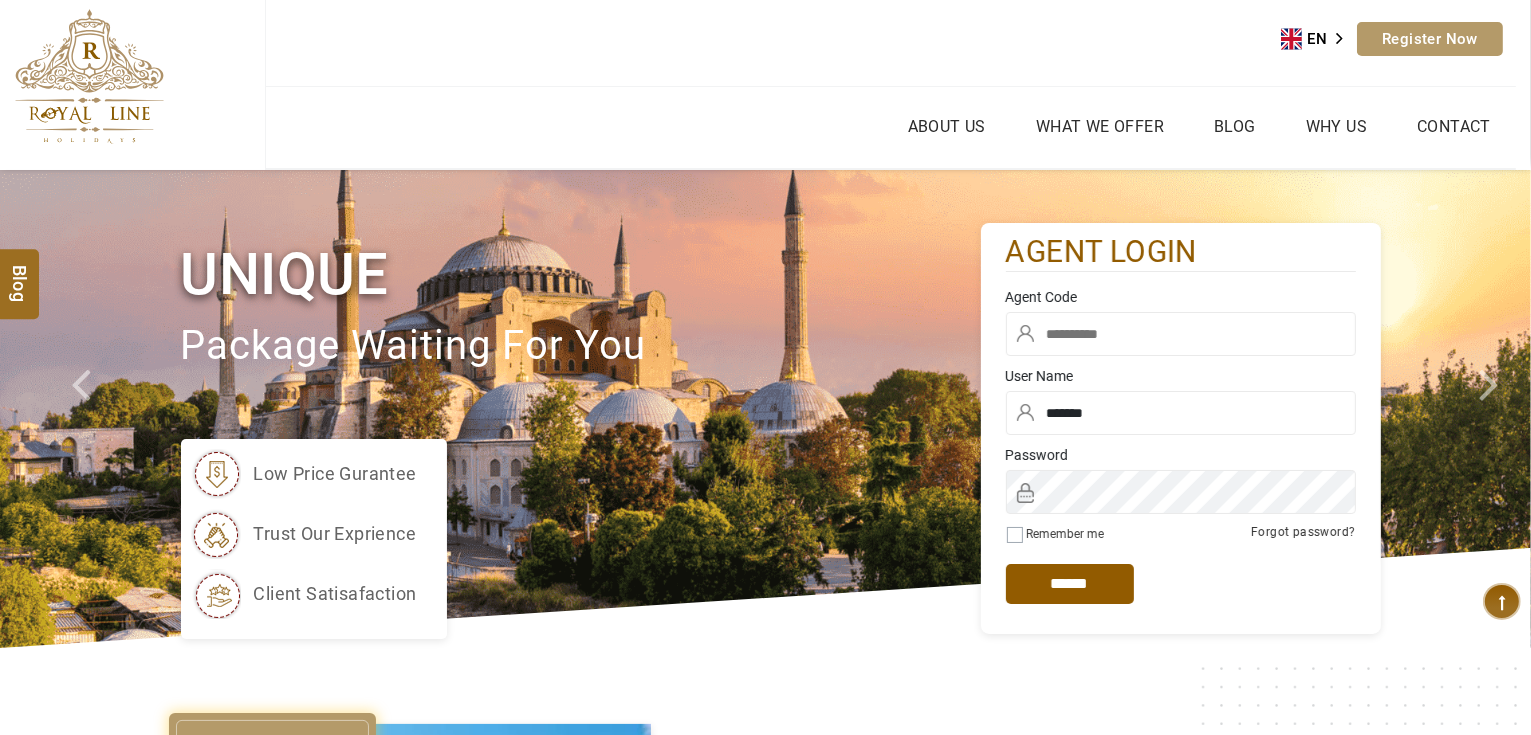 click at bounding box center (1181, 334) 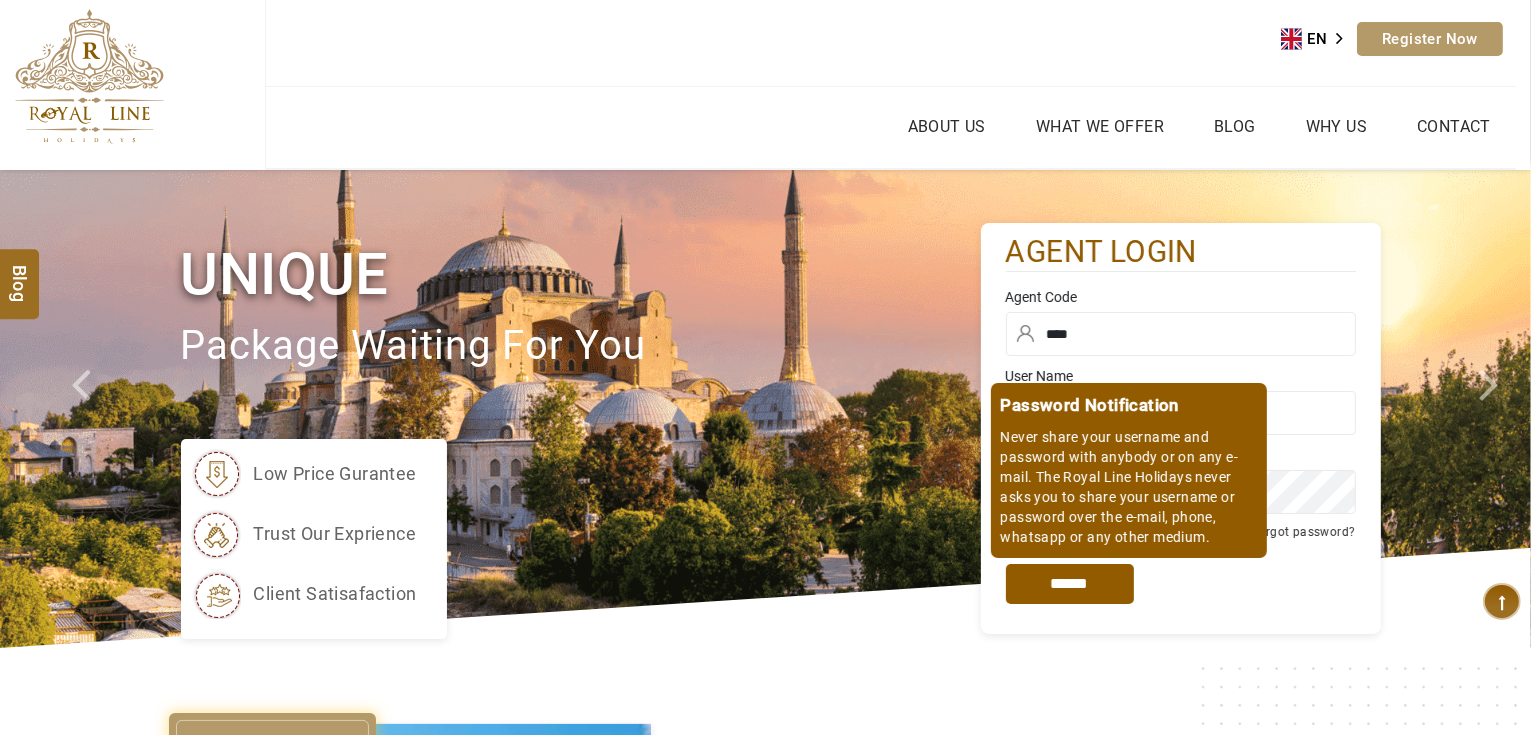 type on "****" 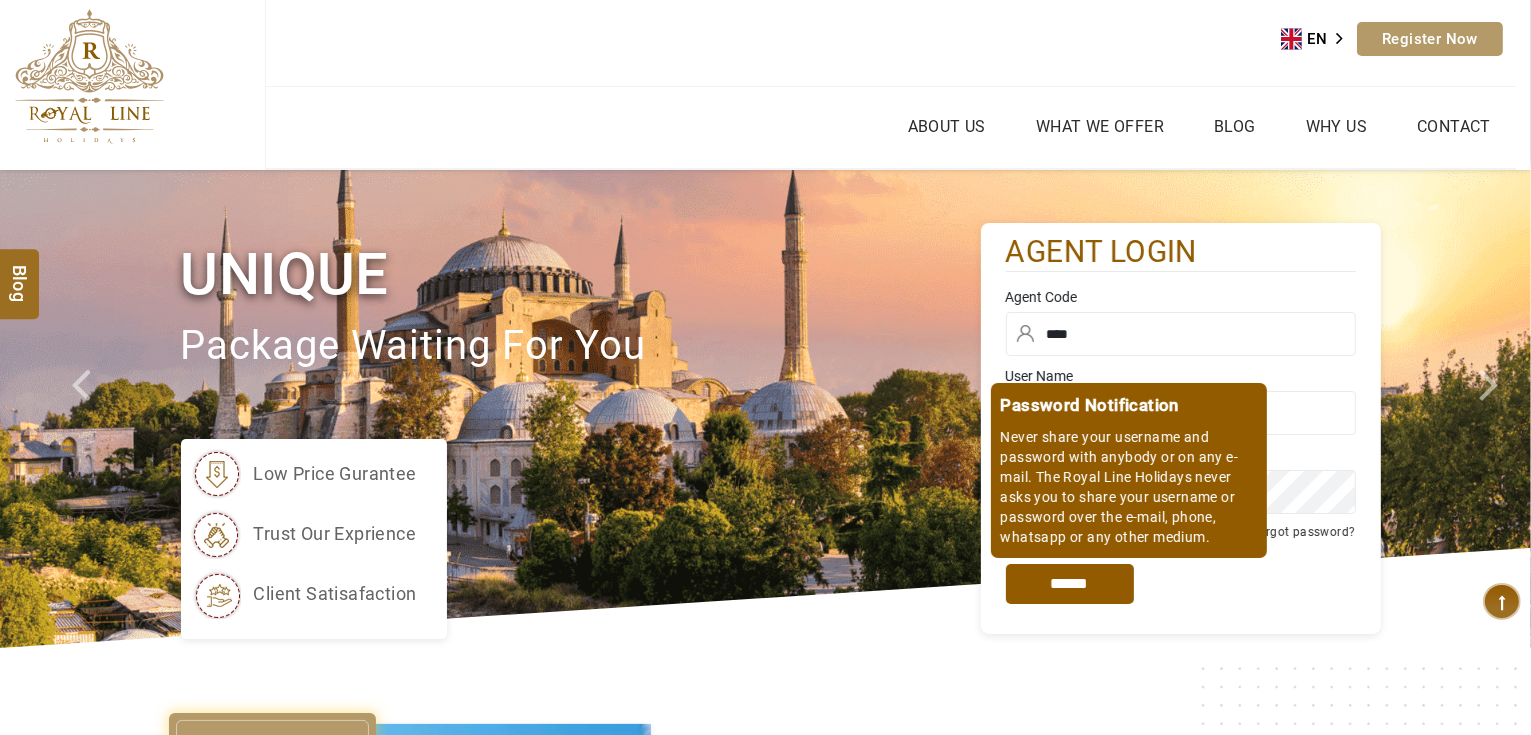 click on "*****" at bounding box center [1070, 584] 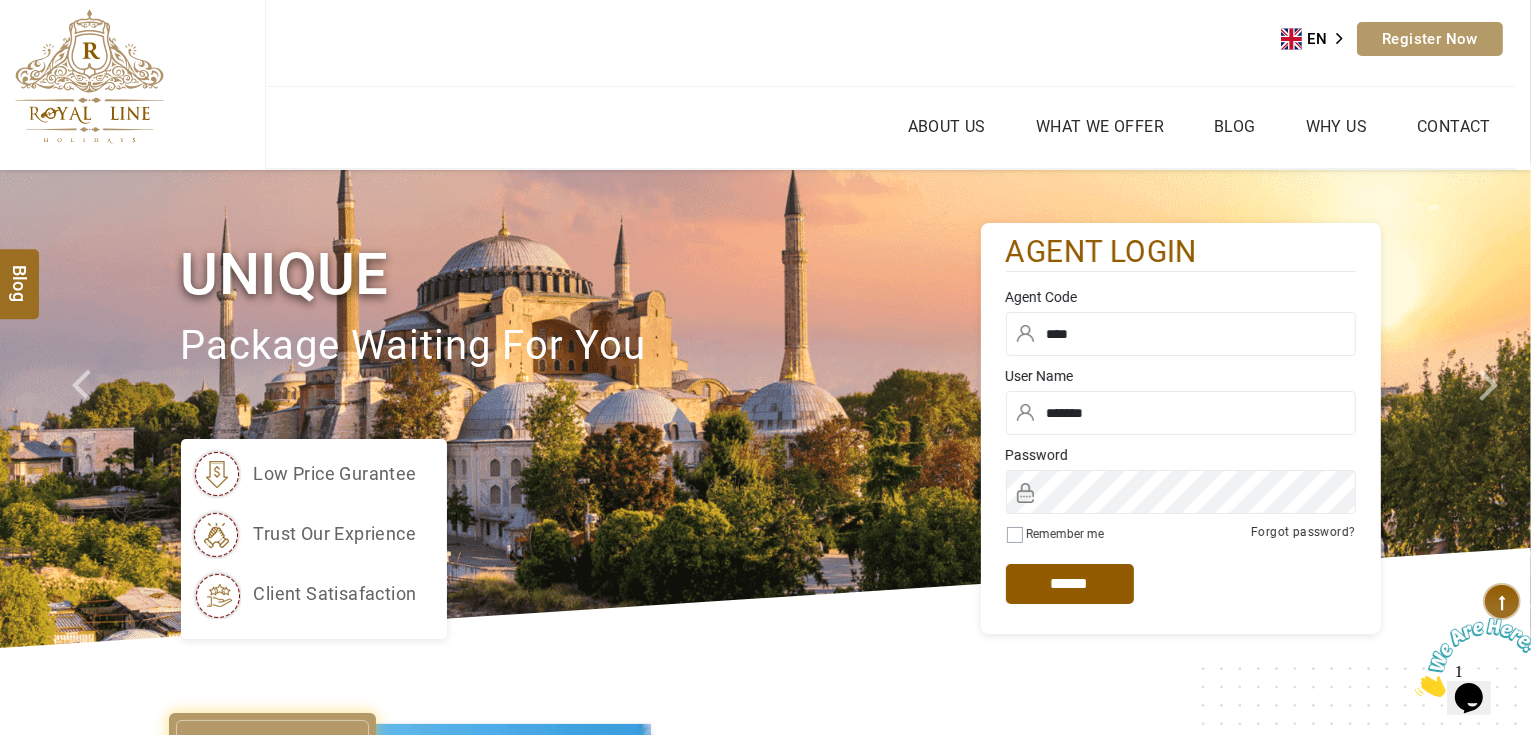 scroll, scrollTop: 0, scrollLeft: 0, axis: both 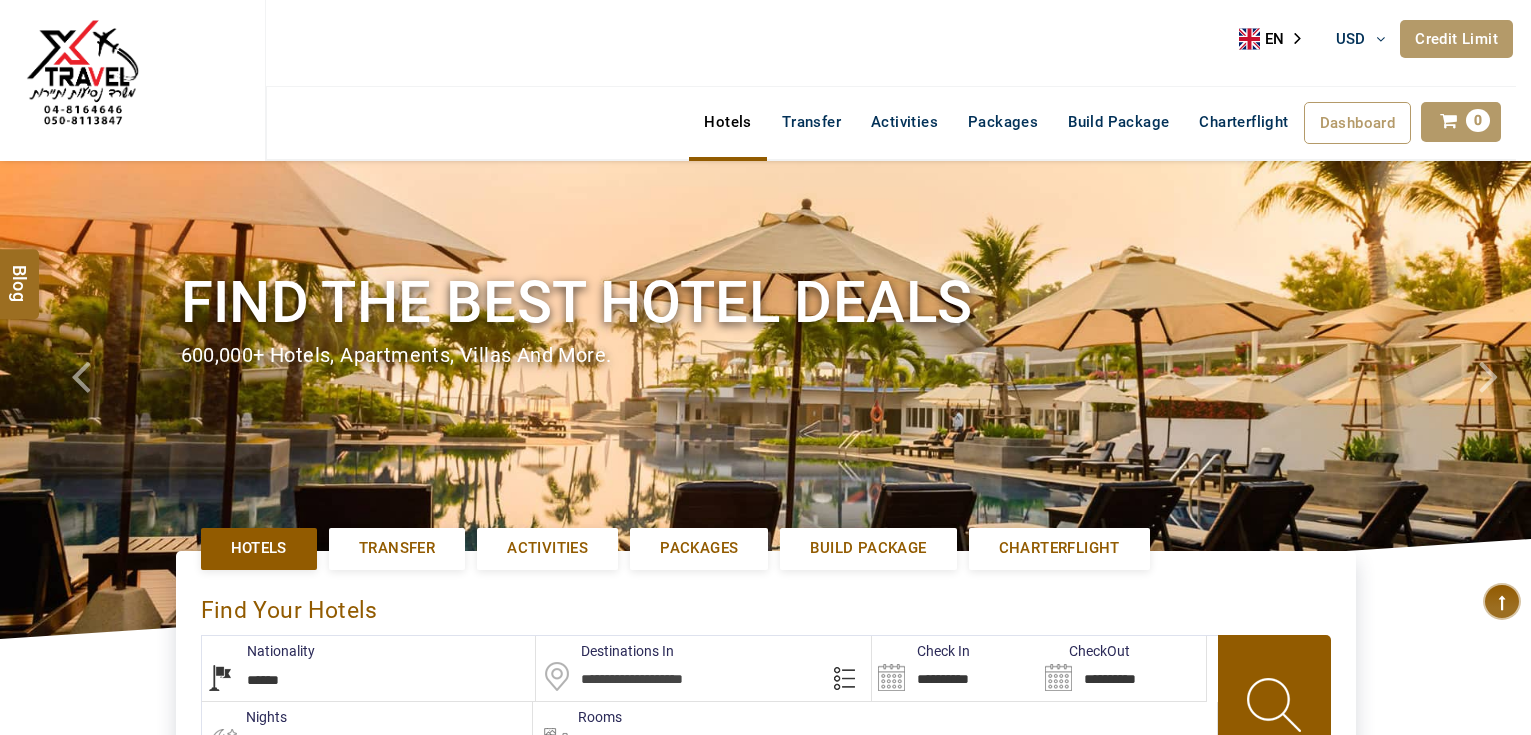 select on "******" 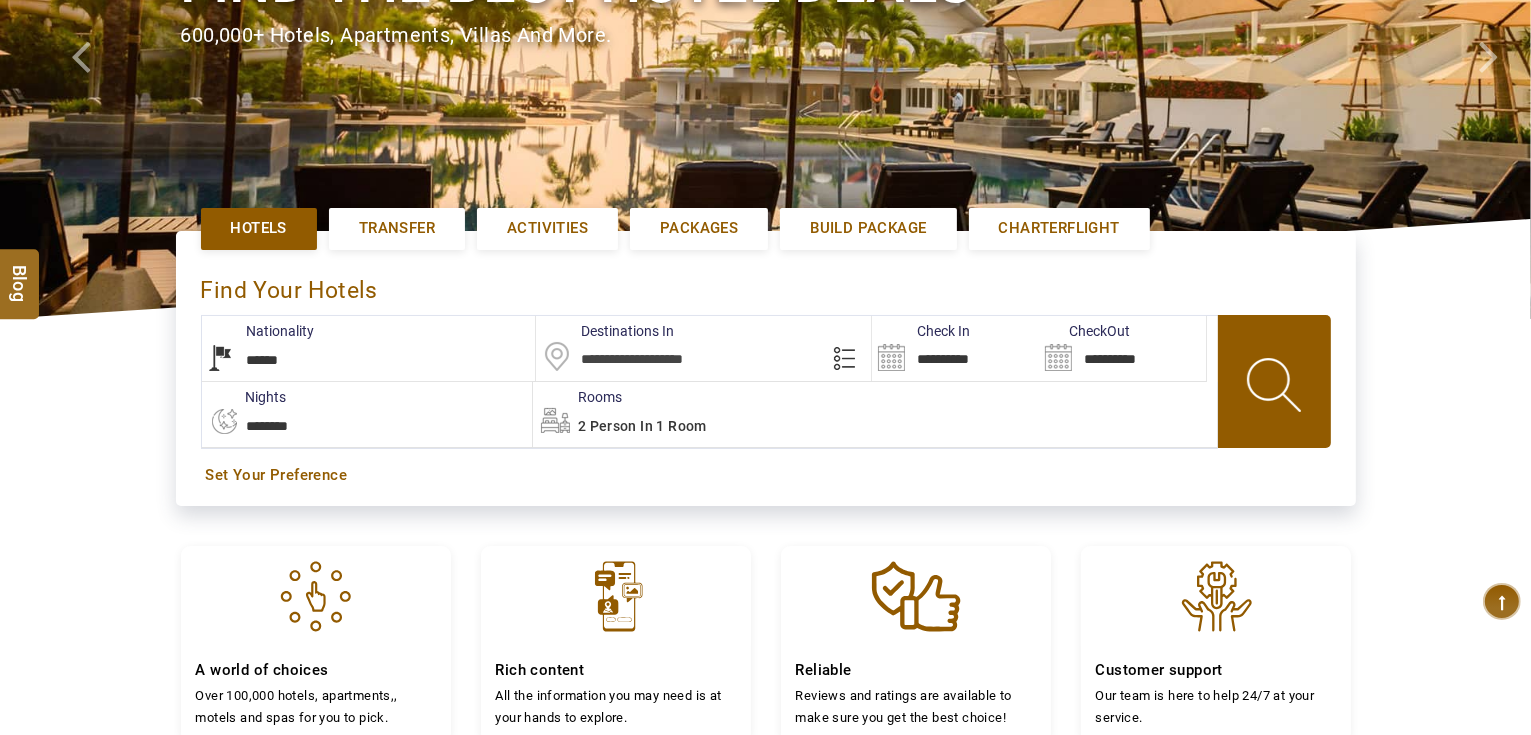 click at bounding box center [703, 348] 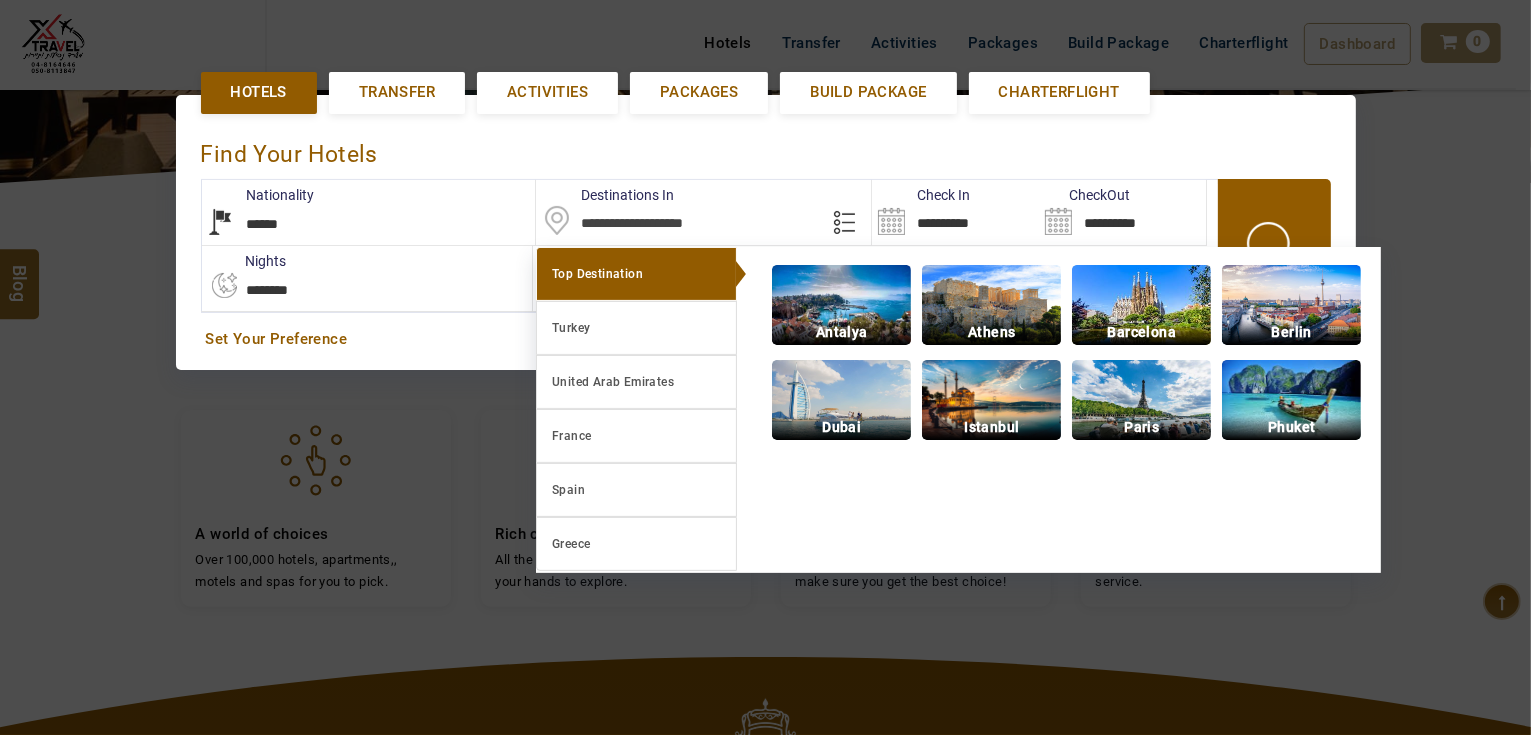 scroll, scrollTop: 460, scrollLeft: 0, axis: vertical 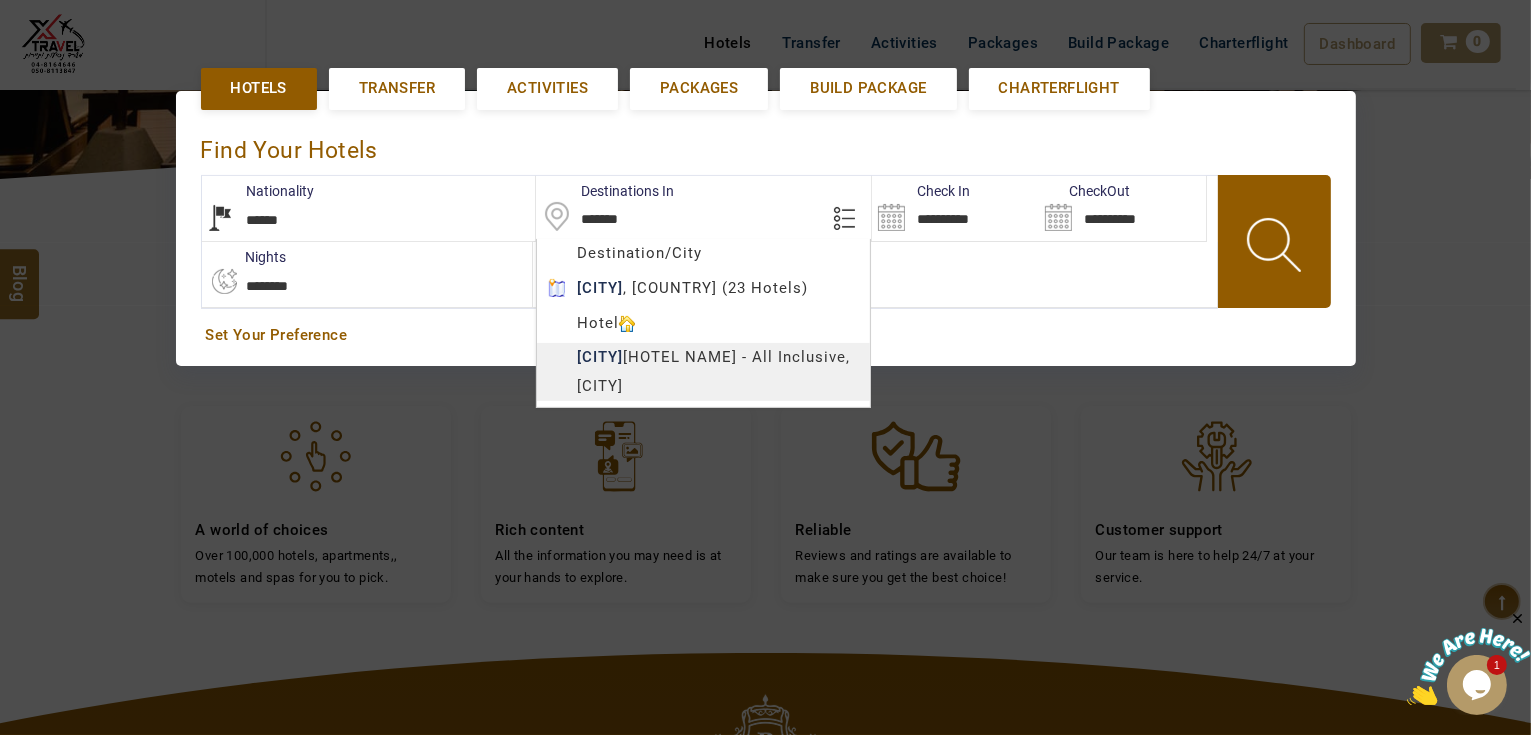type on "**********" 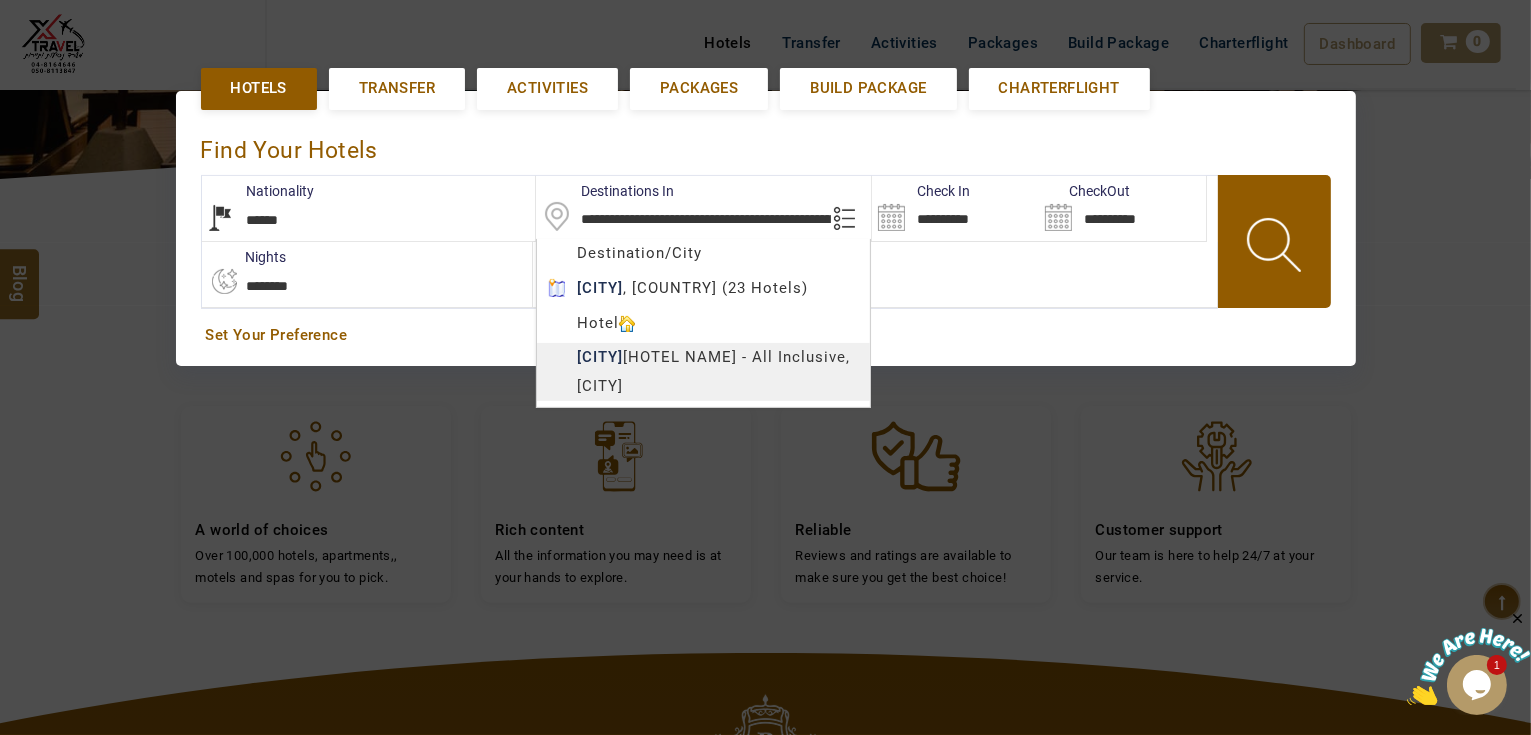 click on "AHMAD JINDAWY USD AED  AED EUR  € USD  $ INR  ₹ THB  ฿ IDR  Rp BHD  BHD TRY  ₺ Credit Limit EN HE AR ES PT ZH Helpline
+971 [PHONE] [EMAIL] About Us What we Offer Blog Why Us Contact Hotels  Transfer Activities Packages Build Package Charterflight Dashboard My Profile My Booking My Reports My Quotation Sign Out 0 Points Redeem Now To Redeem 35325 Points Future Points  3348   Points Credit Limit Credit Limit USD 30000.00 70% Complete Used USD 14756.98 Available USD 15243.02 Setting  Looks like you haven't added anything to your cart yet Countinue Shopping ******* ****** Please Wait.. Blog demo
Remember me Forgot
password? LOG IN Don't have an account?   Register Now My Booking View/ Print/Cancel Your Booking without Signing in Submit demo
In A Few Moment, You Will Be Celebrating Best Hotel options galore ! Check In   CheckOut Rooms Rooms Please Wait Find the best hotel deals Hotels  Transfer Activities Packages" at bounding box center [765, 358] 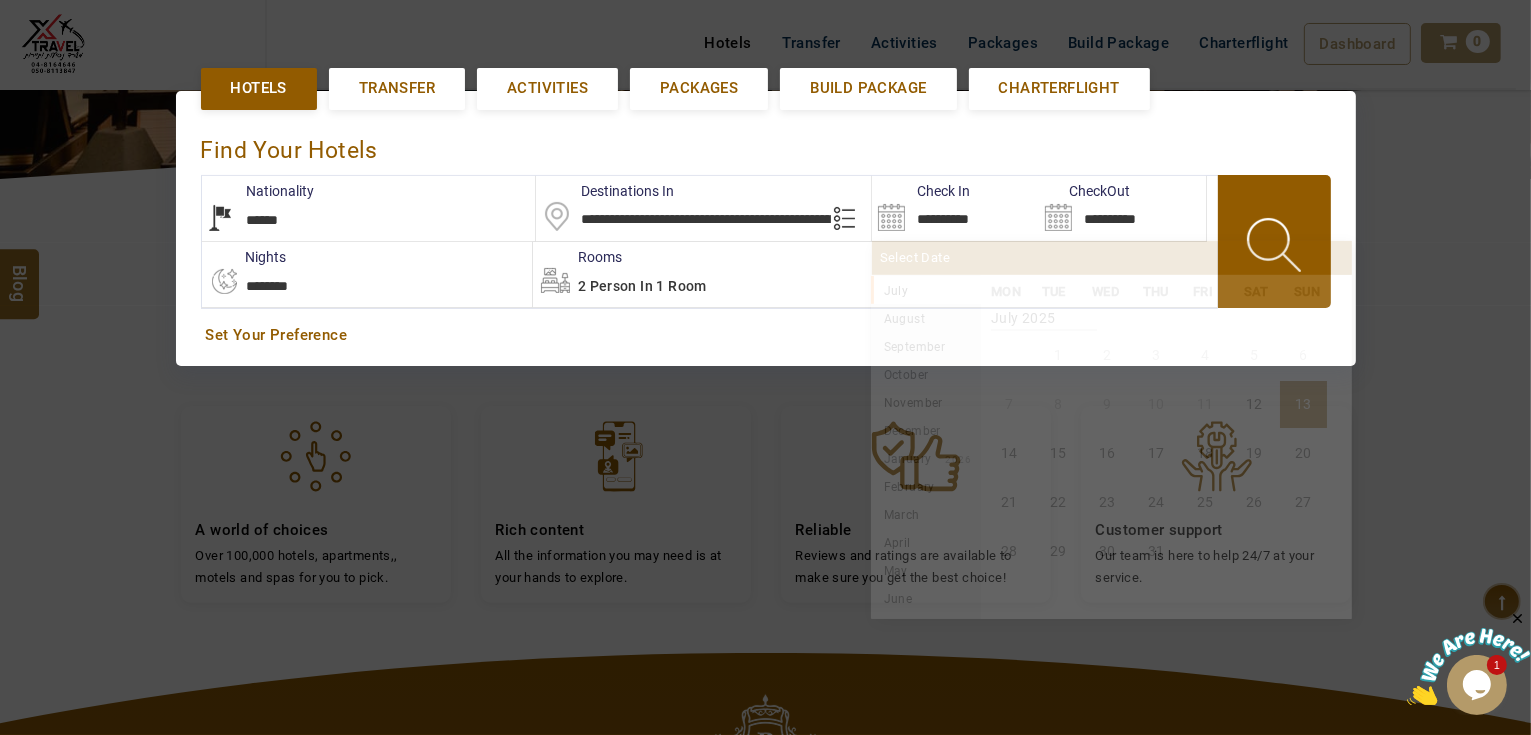 click on "**********" at bounding box center (955, 208) 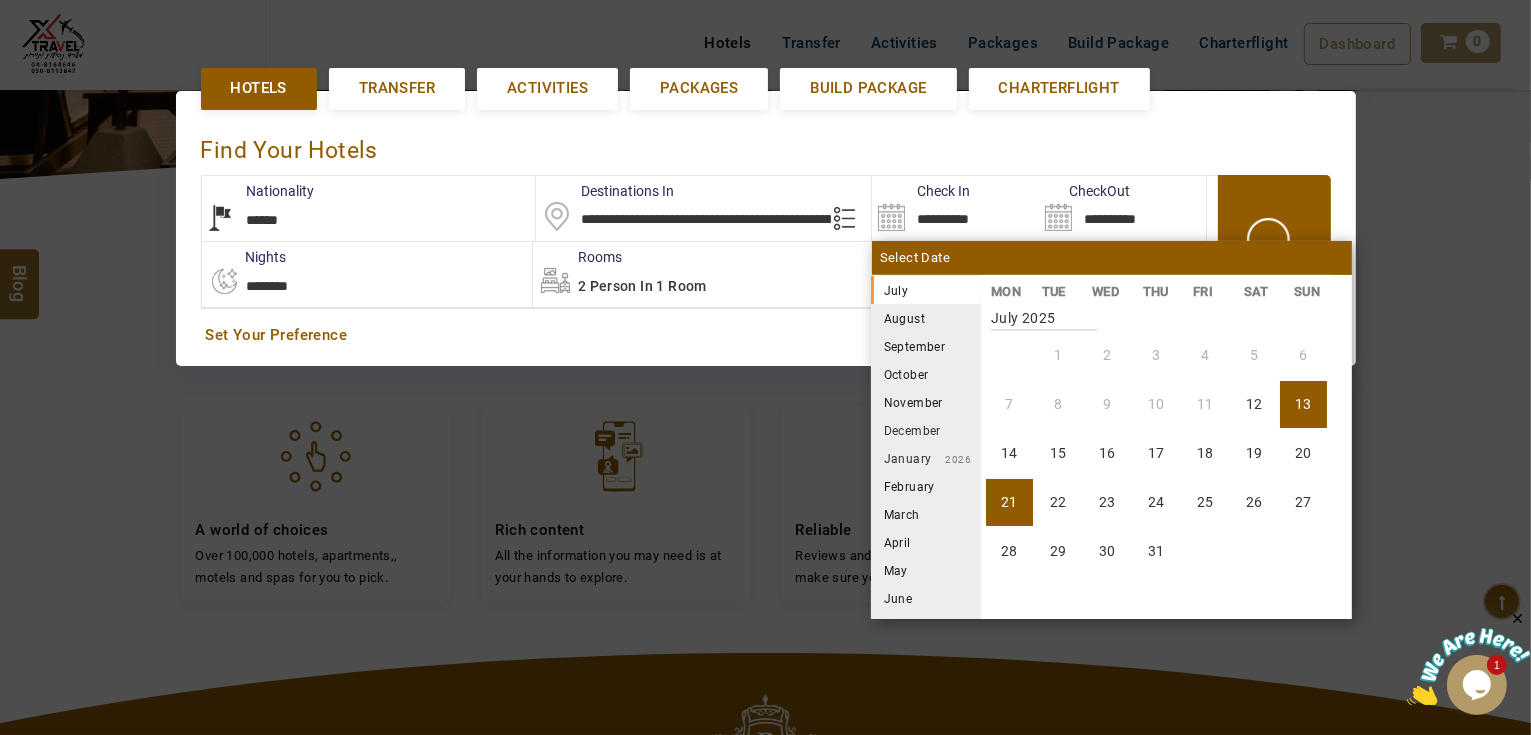 click on "21" at bounding box center (1009, 502) 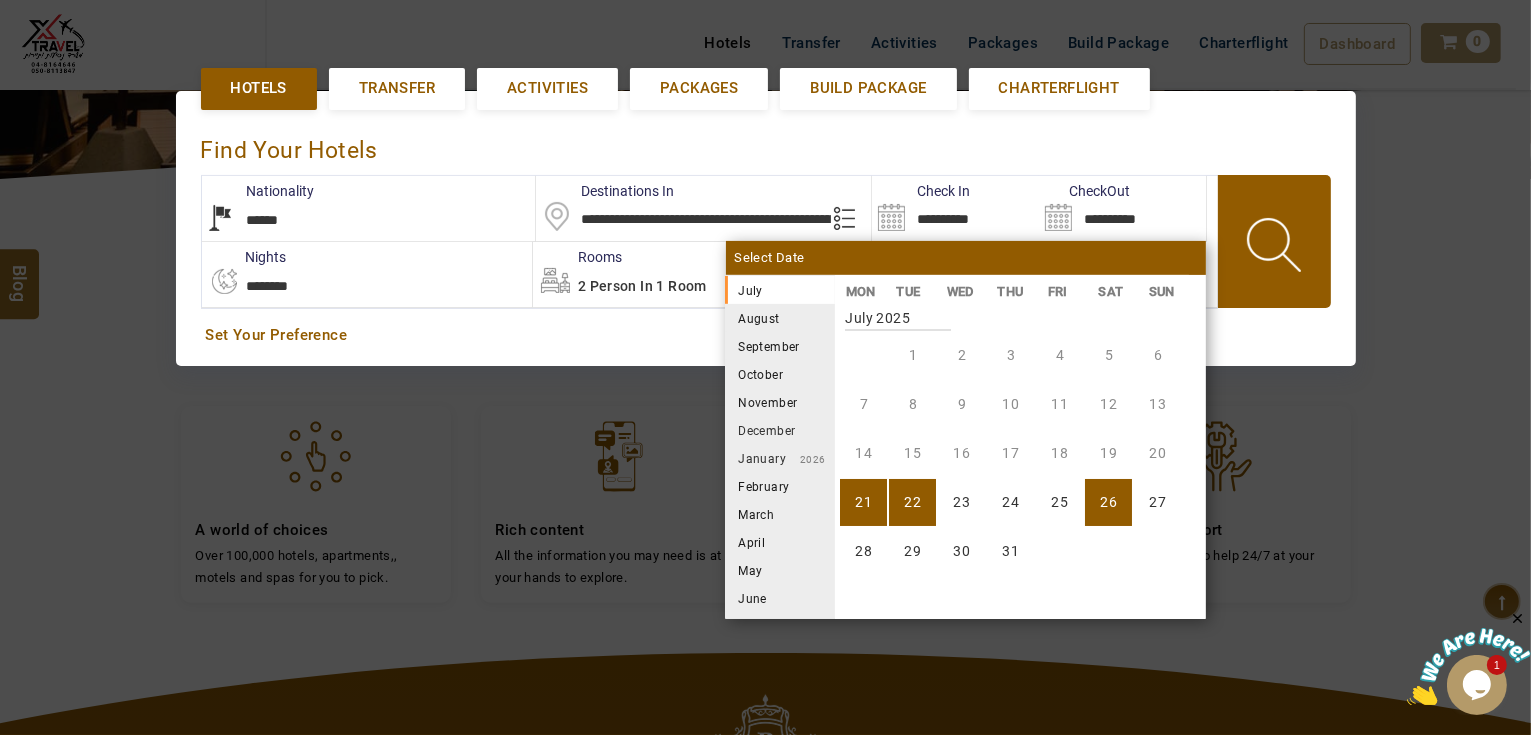 click on "26" at bounding box center (1108, 502) 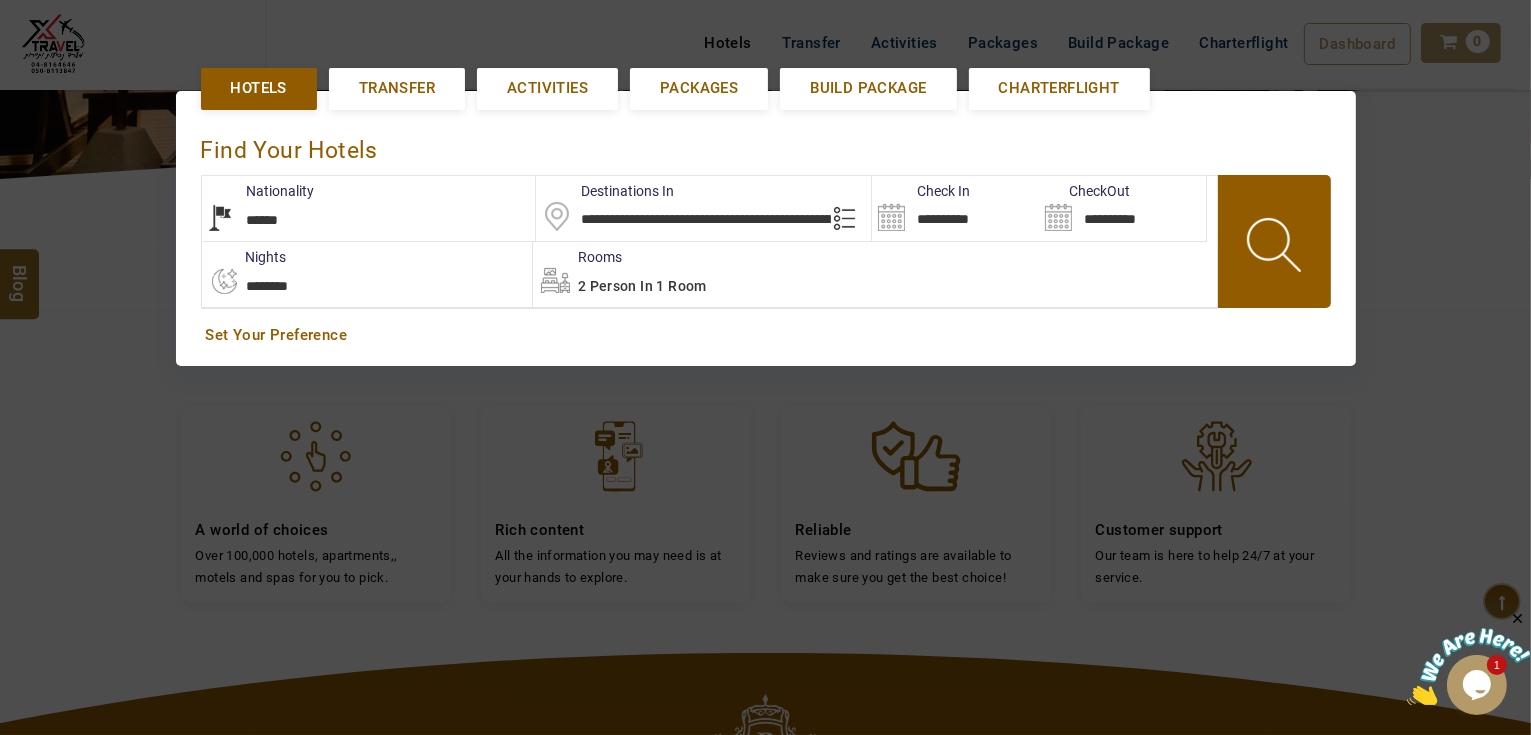 click at bounding box center [1276, 248] 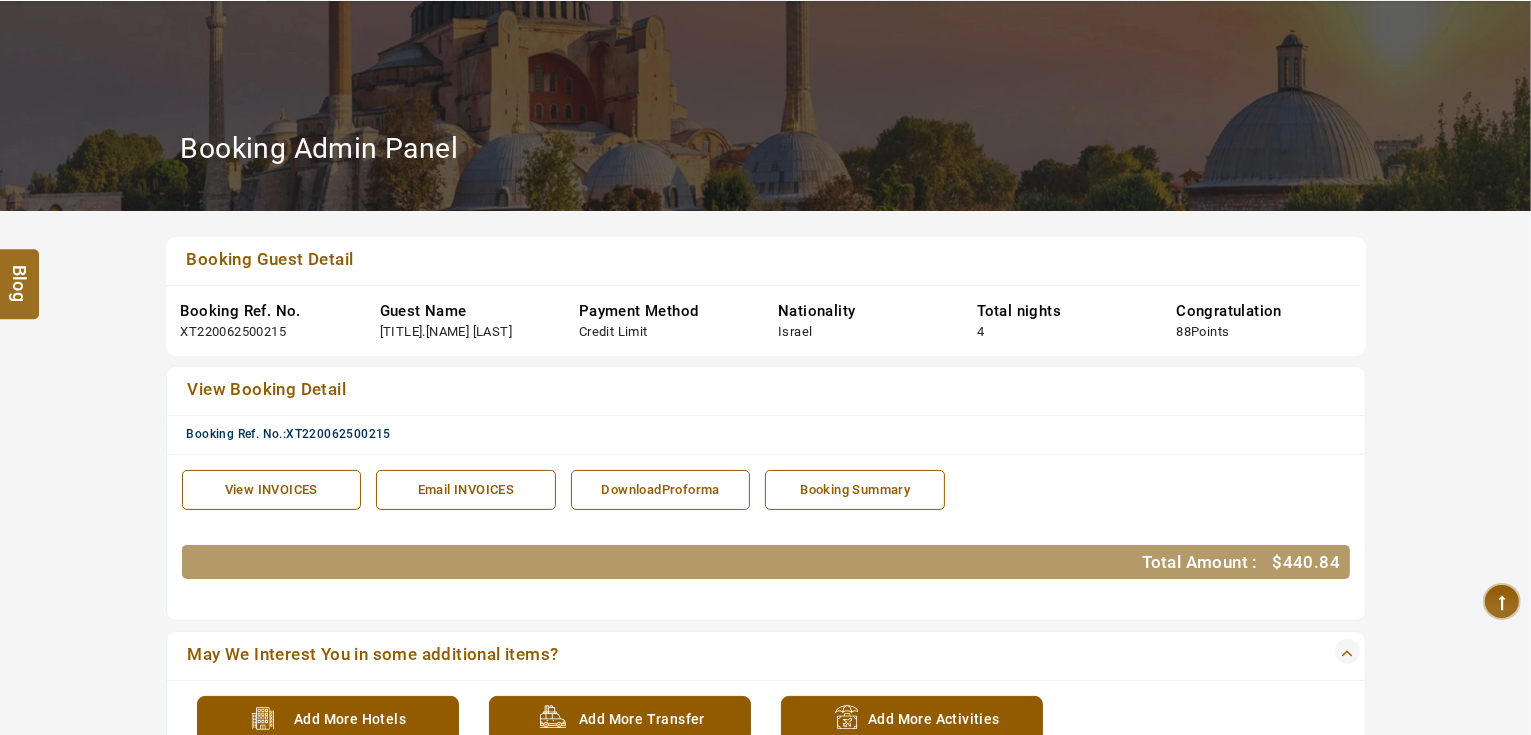 scroll, scrollTop: 160, scrollLeft: 0, axis: vertical 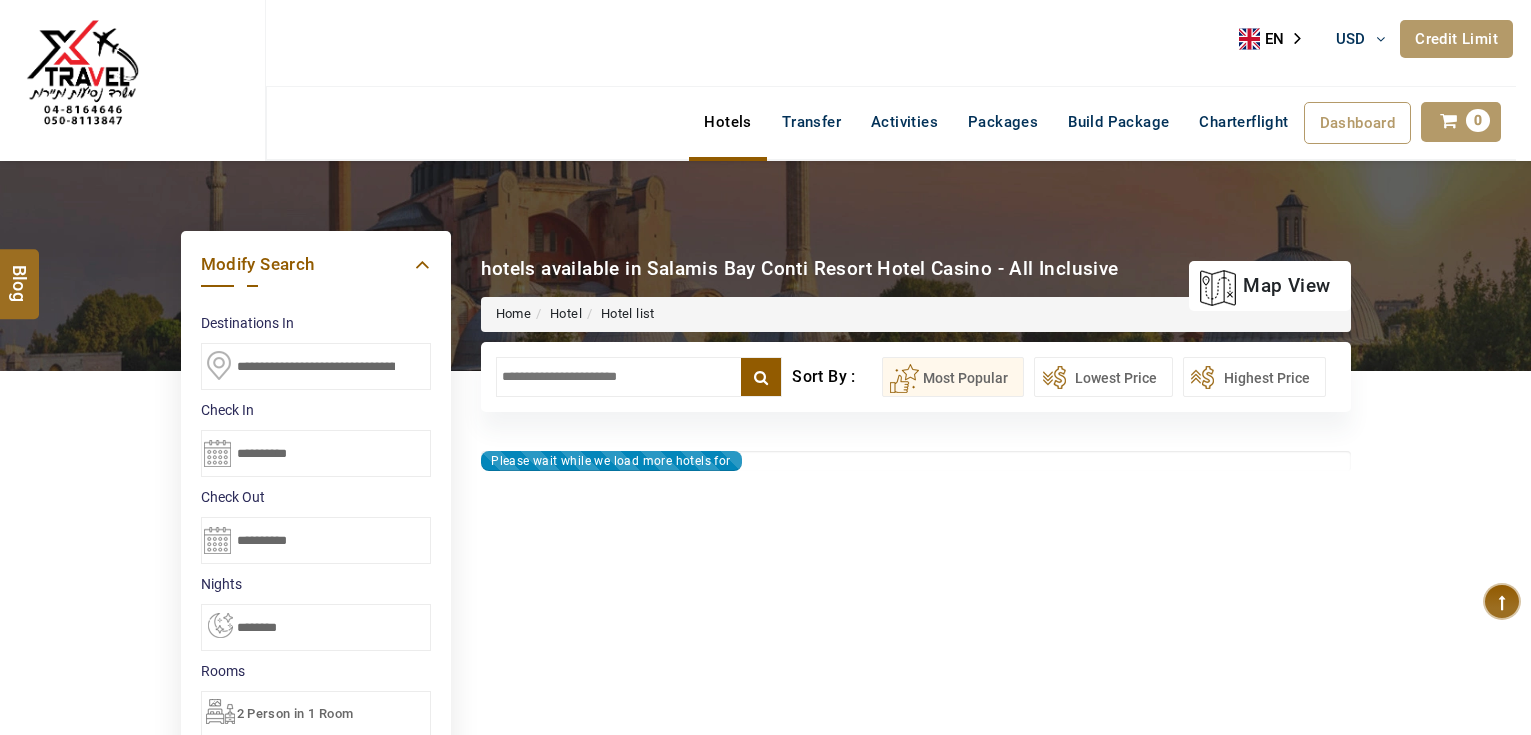 select on "*" 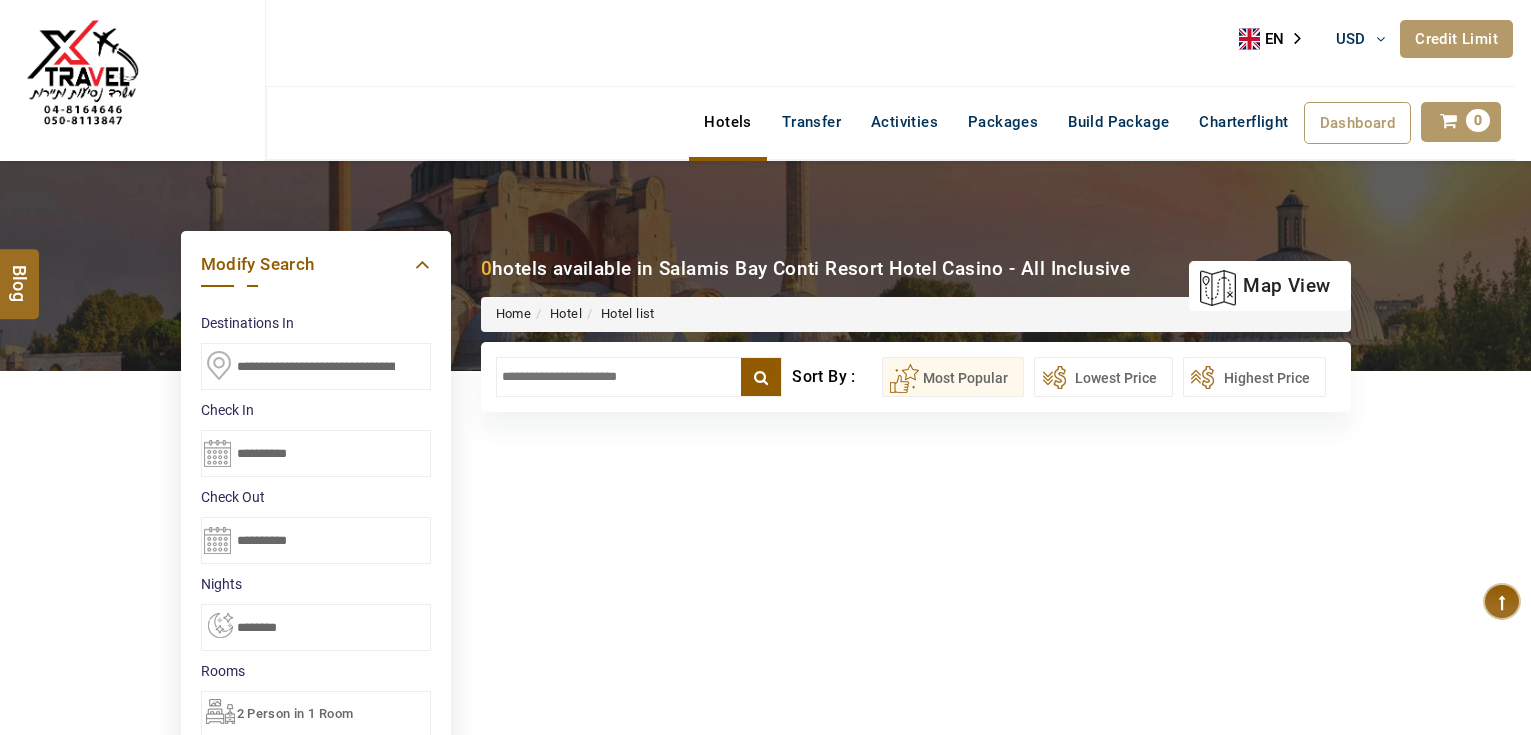 scroll, scrollTop: 0, scrollLeft: 0, axis: both 